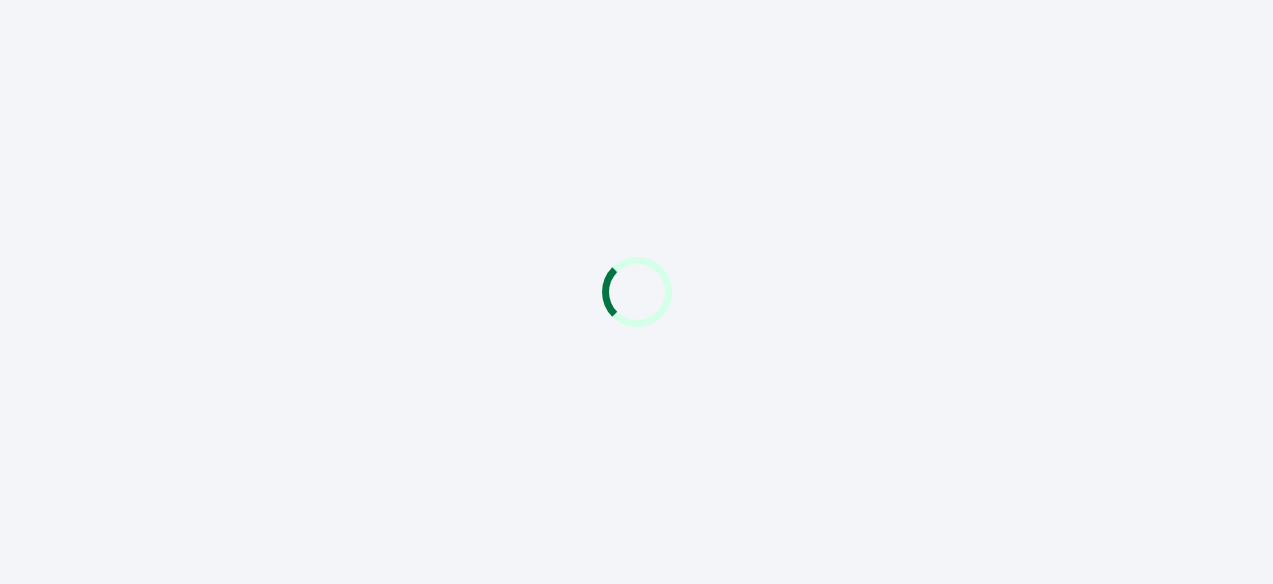 scroll, scrollTop: 0, scrollLeft: 0, axis: both 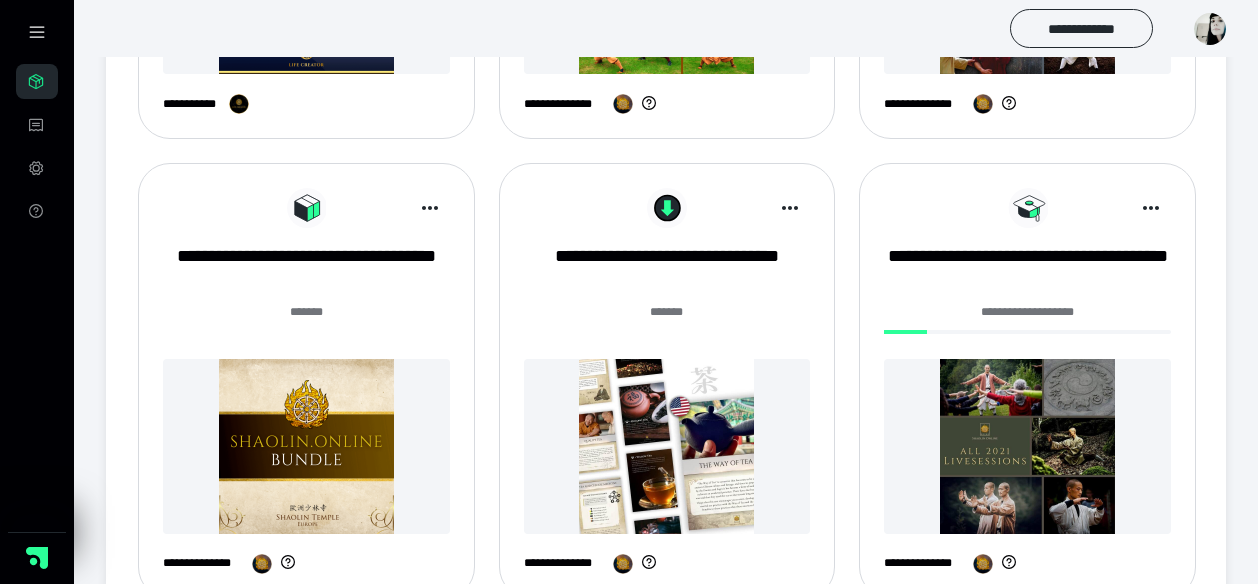 click at bounding box center (306, 446) 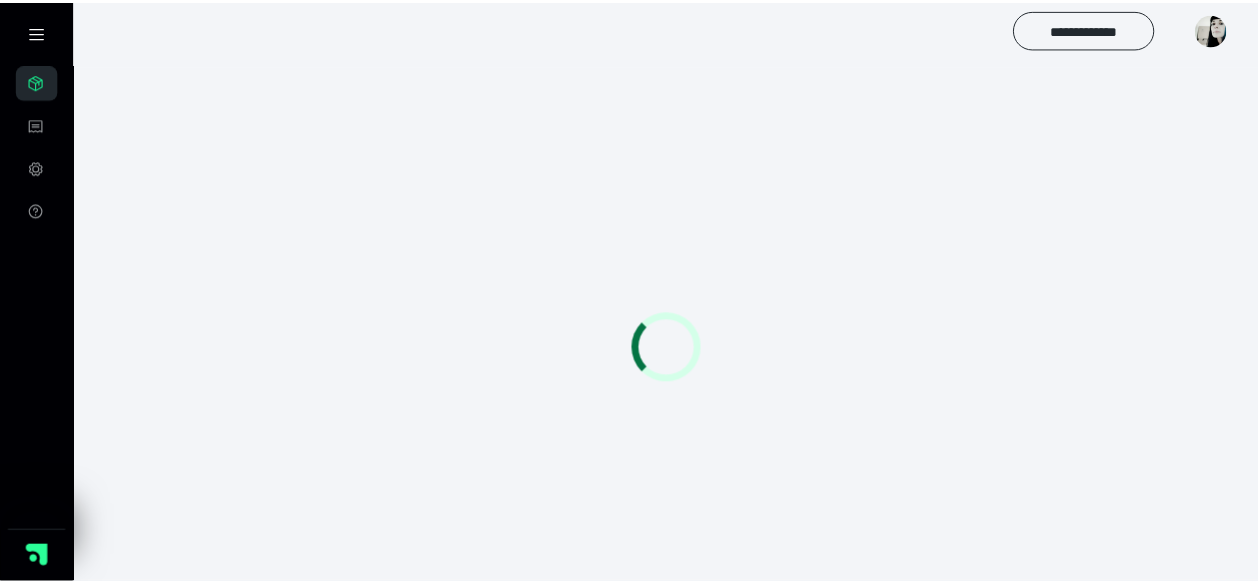 scroll, scrollTop: 0, scrollLeft: 0, axis: both 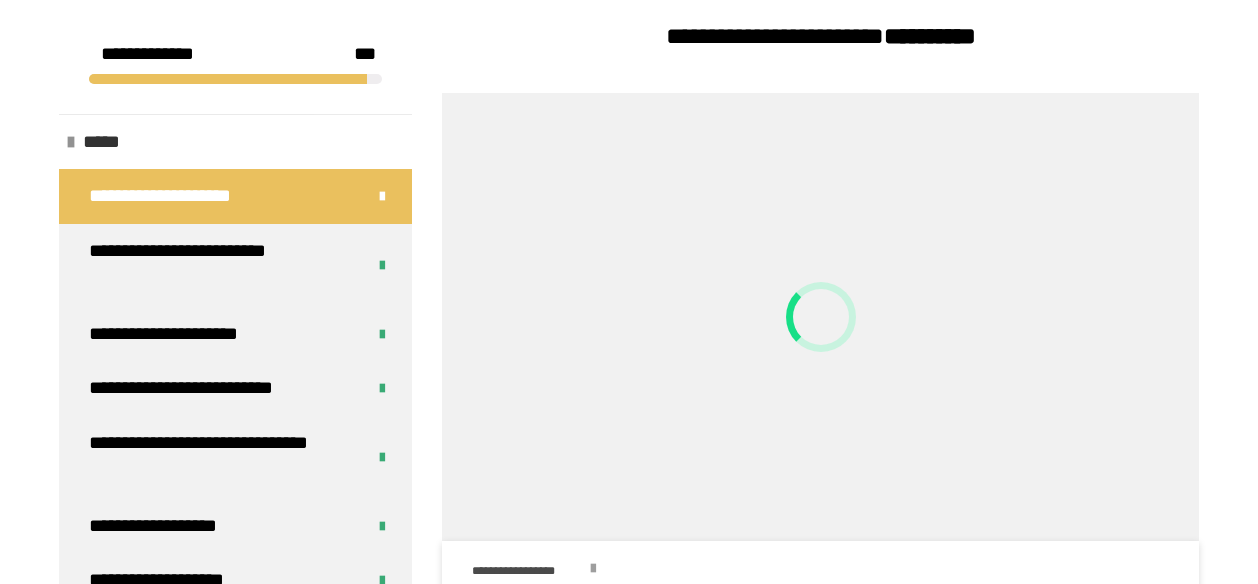 click on "*****" at bounding box center (103, 142) 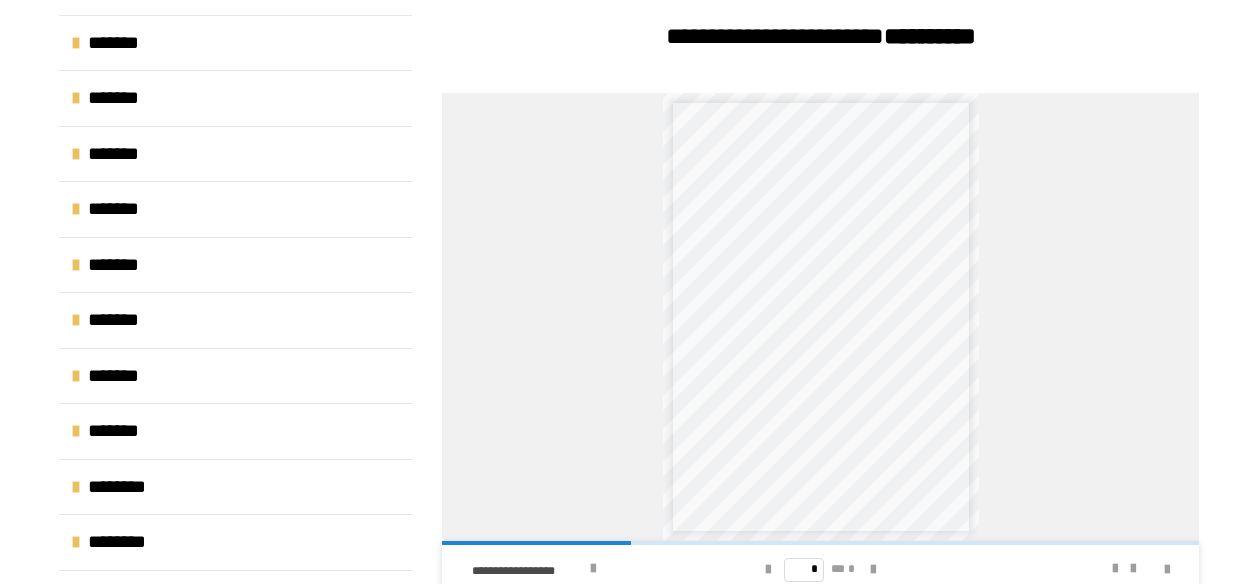 scroll, scrollTop: 241, scrollLeft: 0, axis: vertical 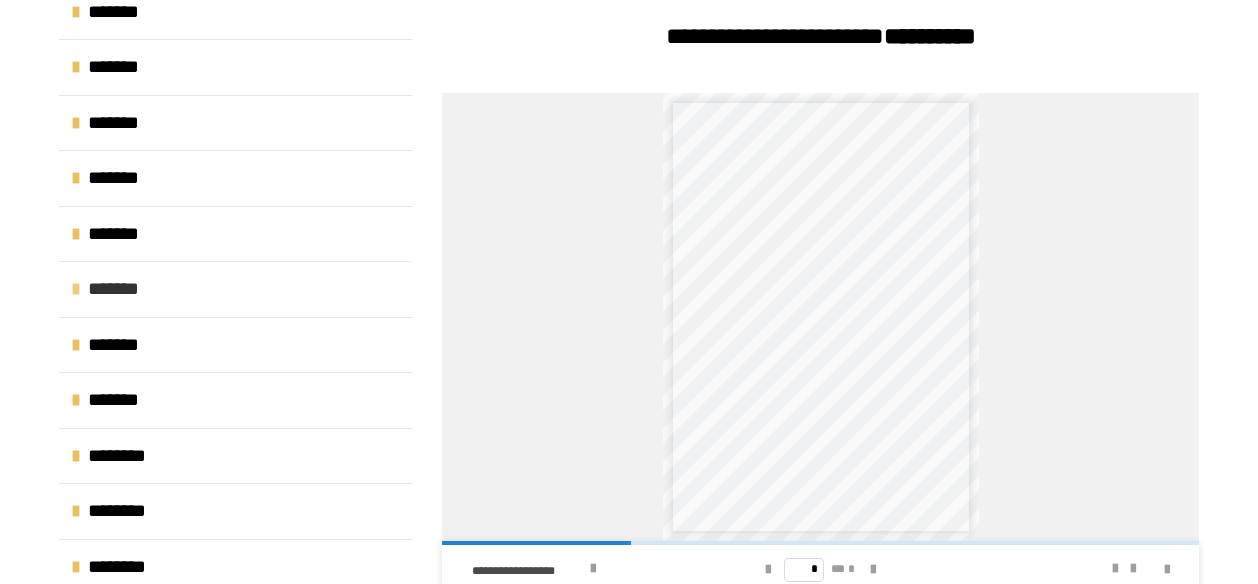 click on "*******" at bounding box center [235, 289] 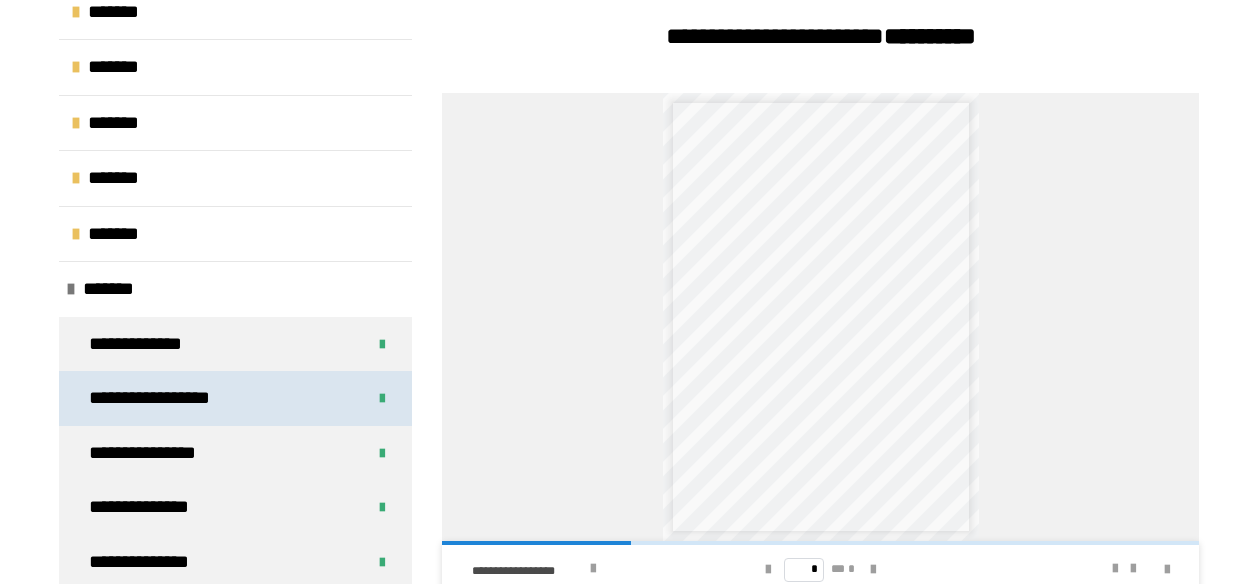 click on "**********" at bounding box center [235, 398] 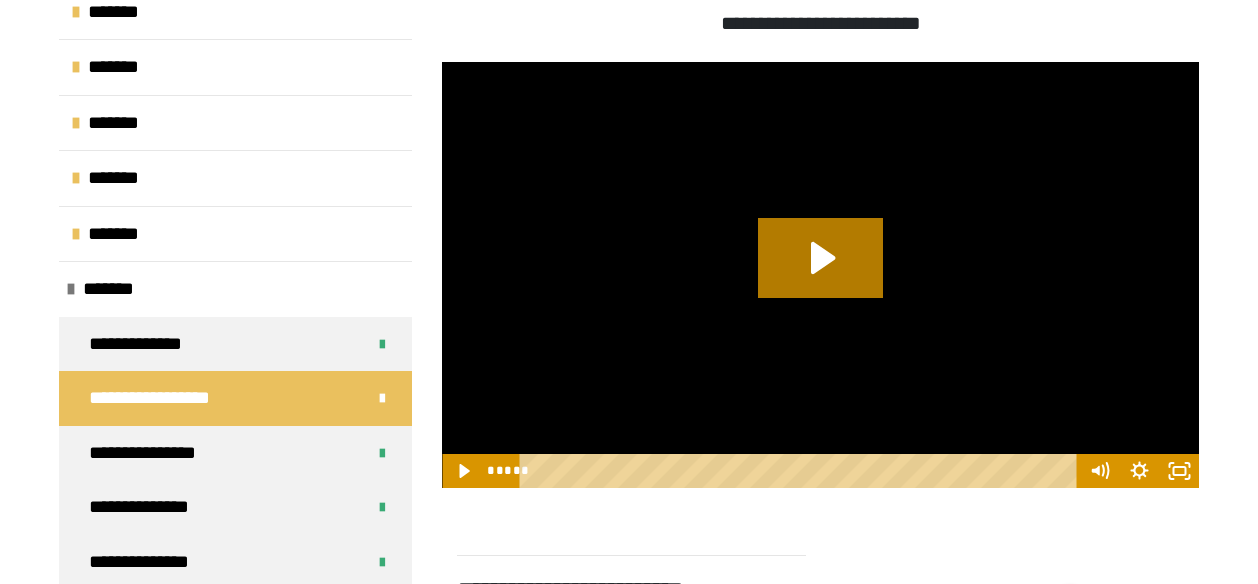 scroll, scrollTop: 790, scrollLeft: 0, axis: vertical 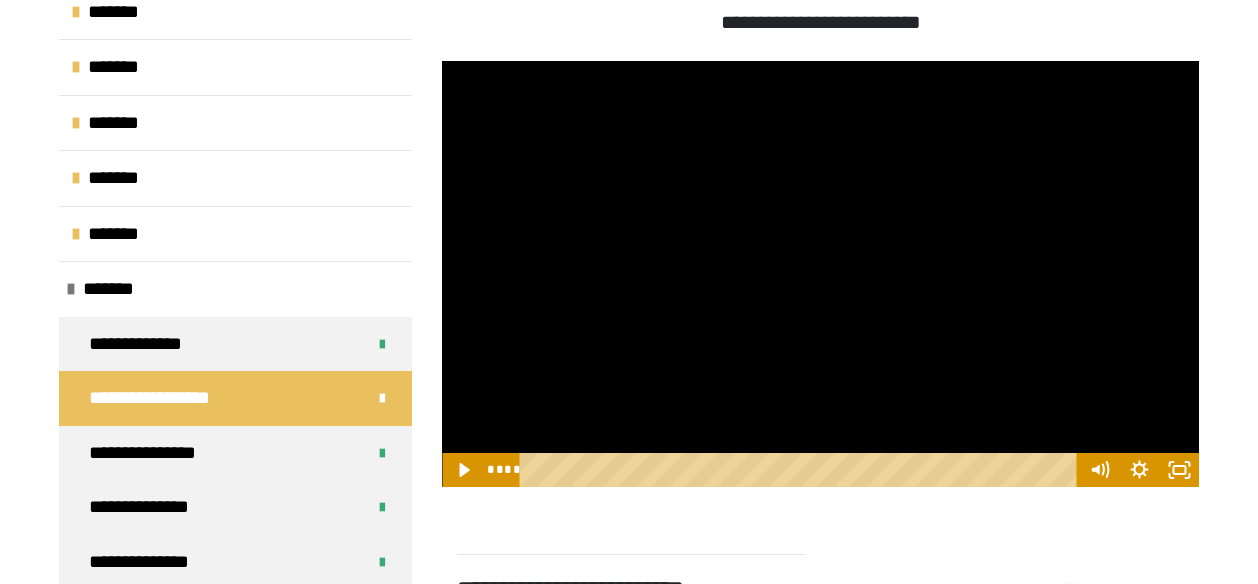 click at bounding box center (802, 470) 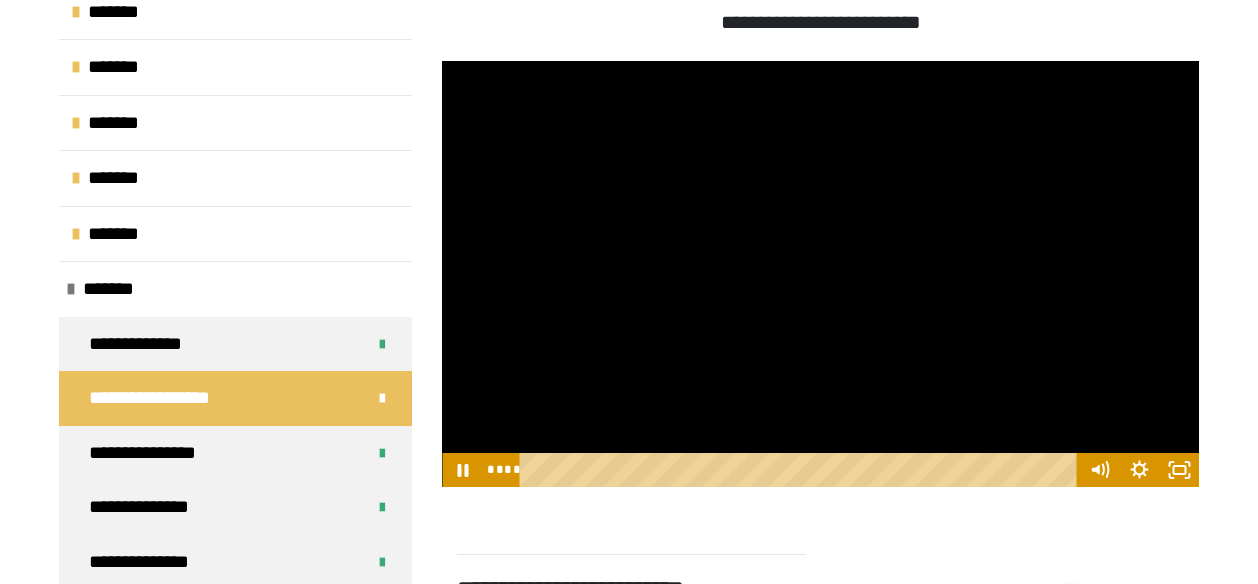 click at bounding box center (555, 469) 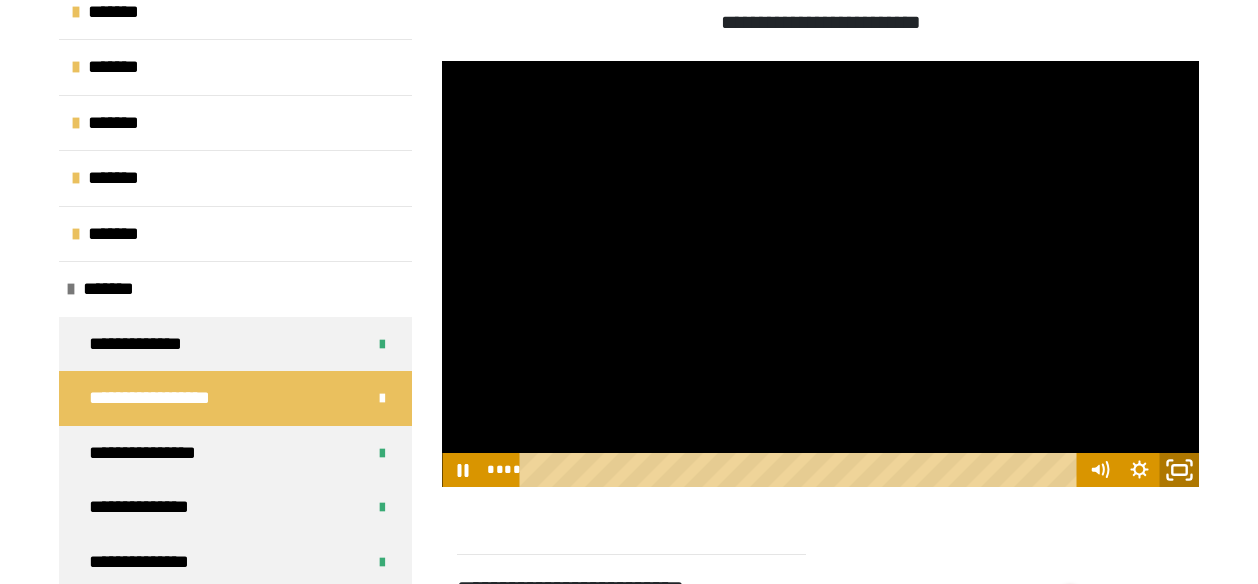 click 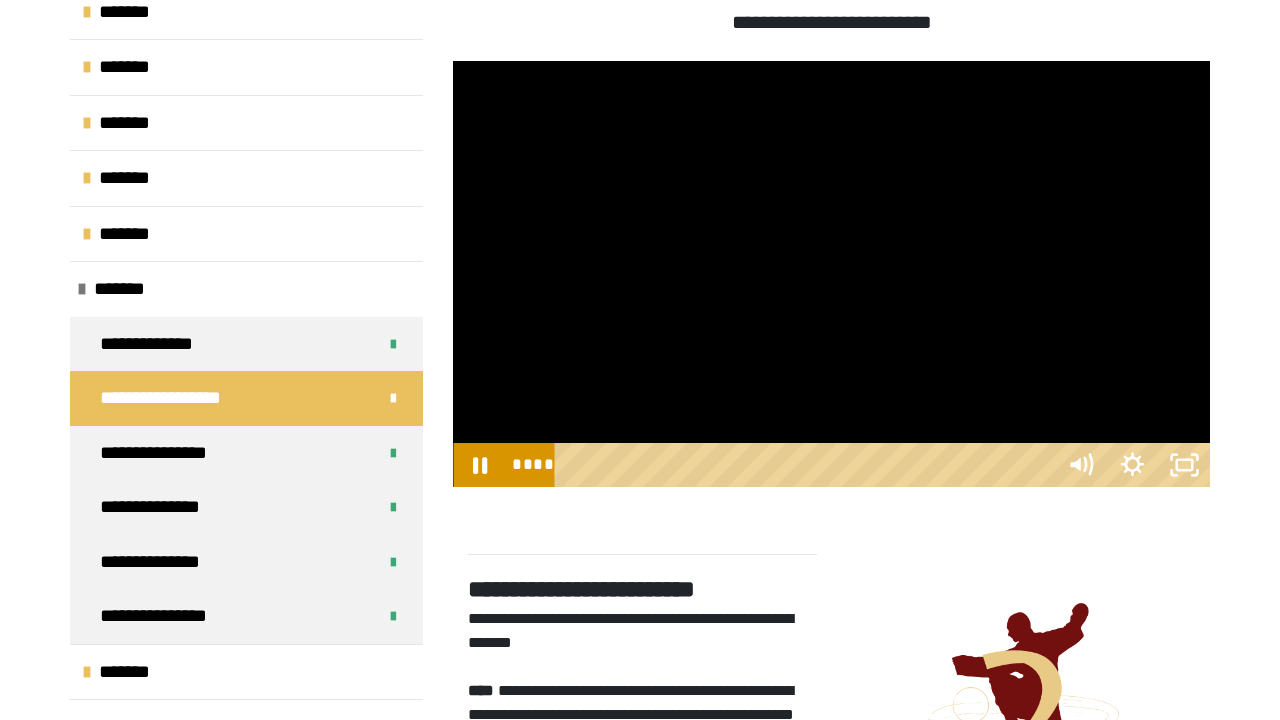 type 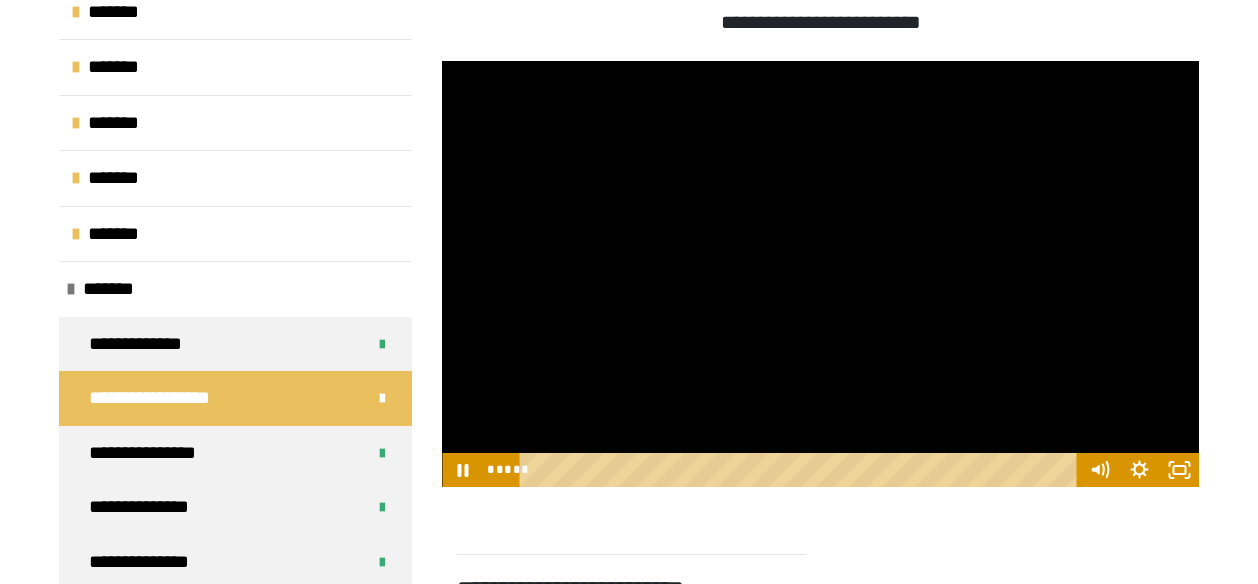 click at bounding box center (820, 274) 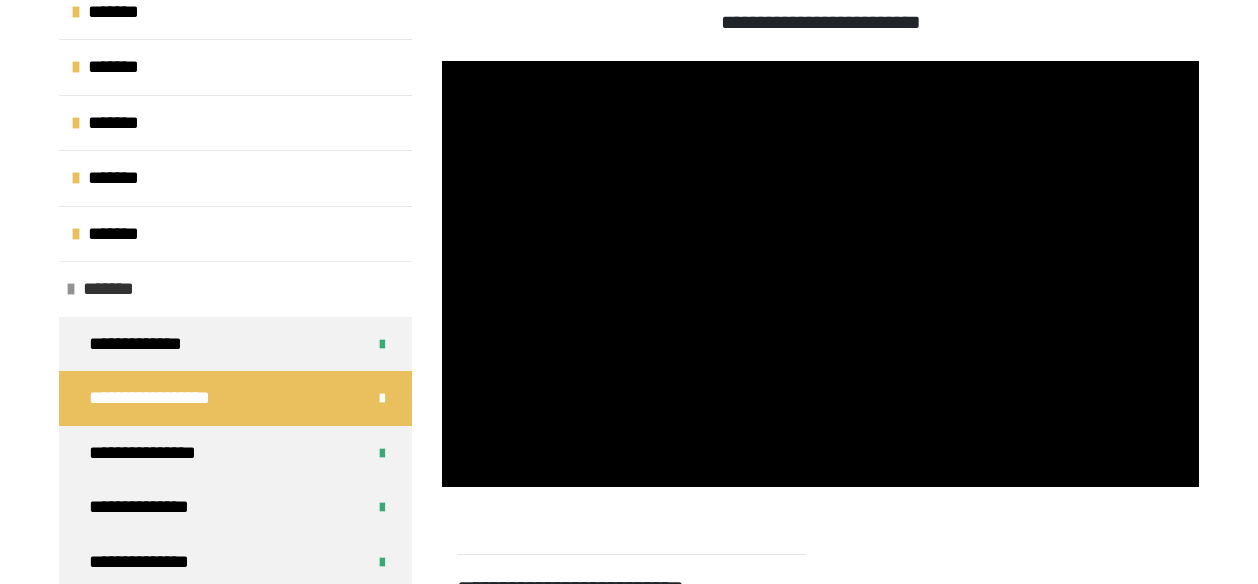 click on "*******" at bounding box center [235, 289] 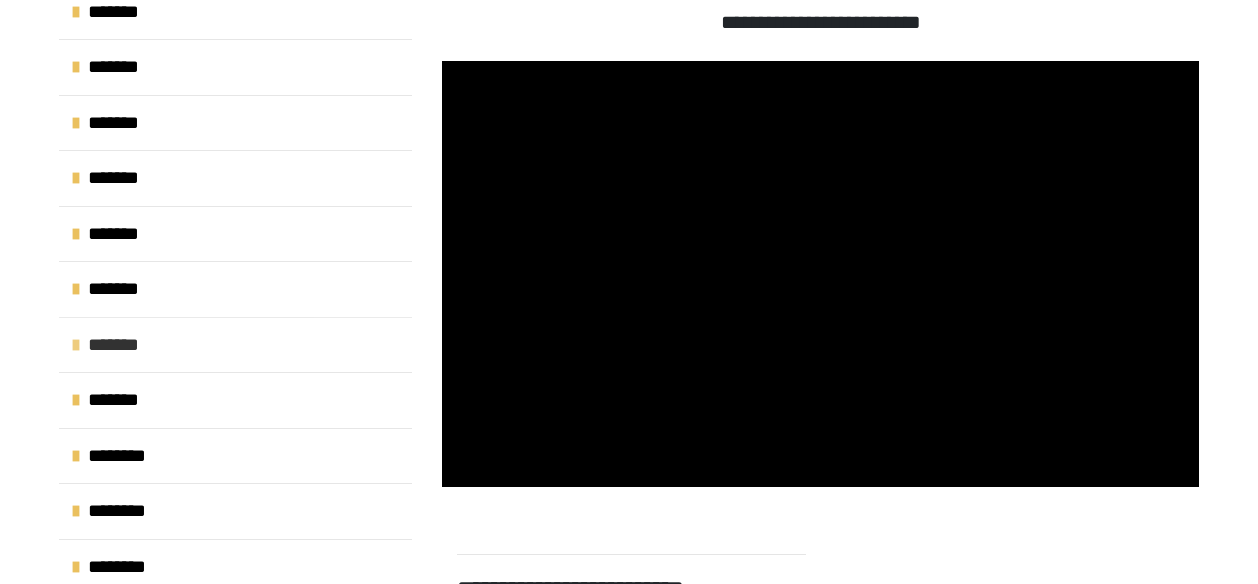 click on "*******" at bounding box center (235, 345) 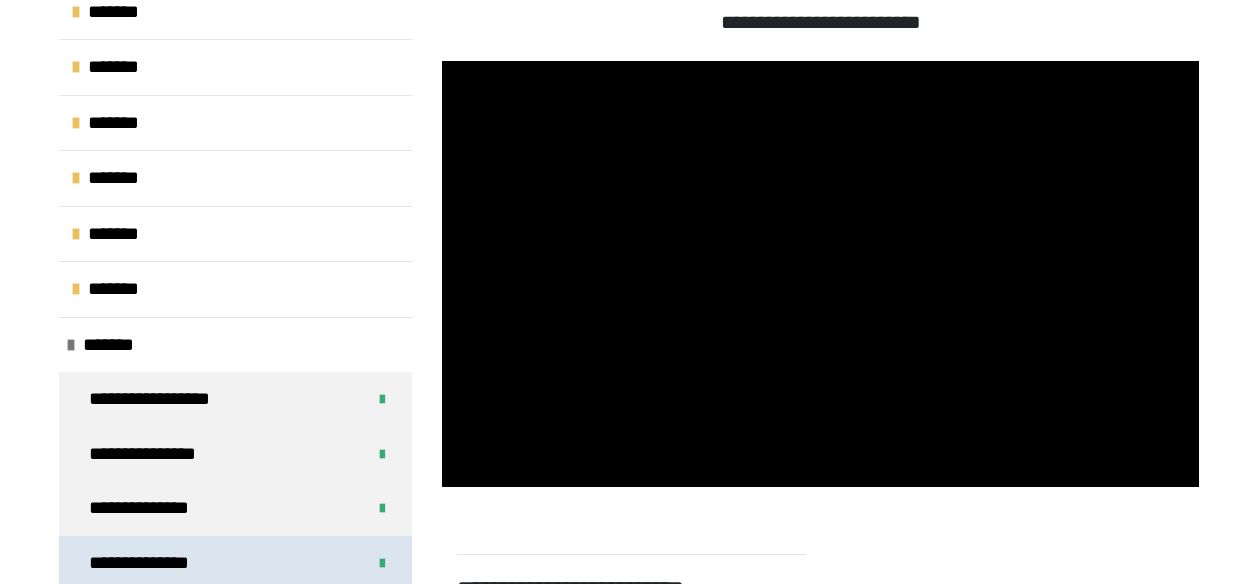 click on "**********" at bounding box center [155, 563] 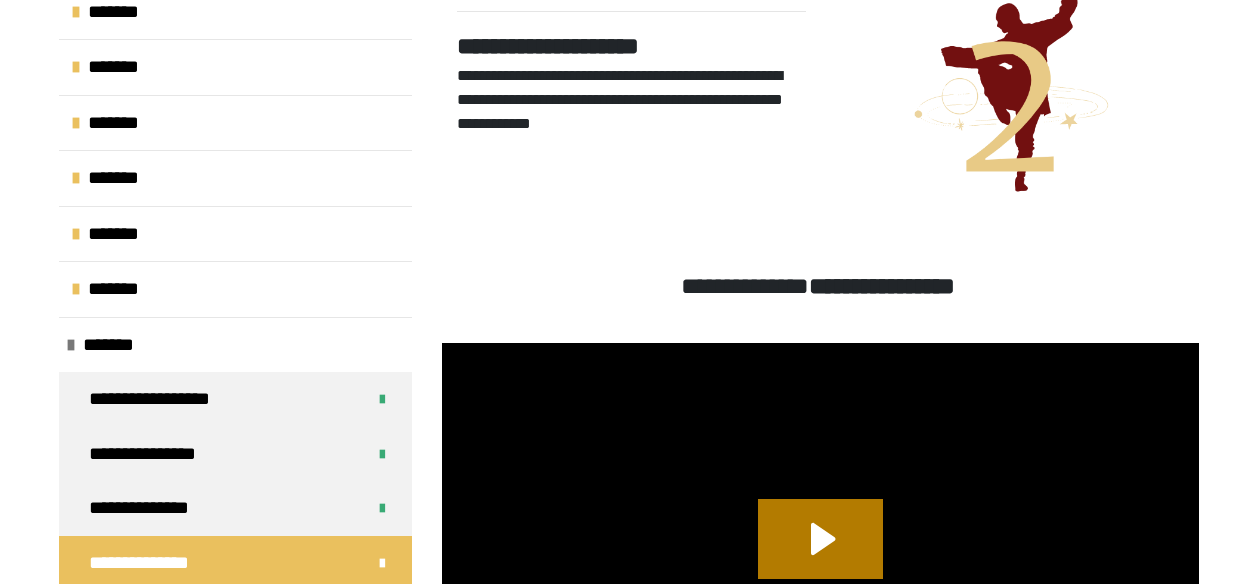 scroll, scrollTop: 1291, scrollLeft: 0, axis: vertical 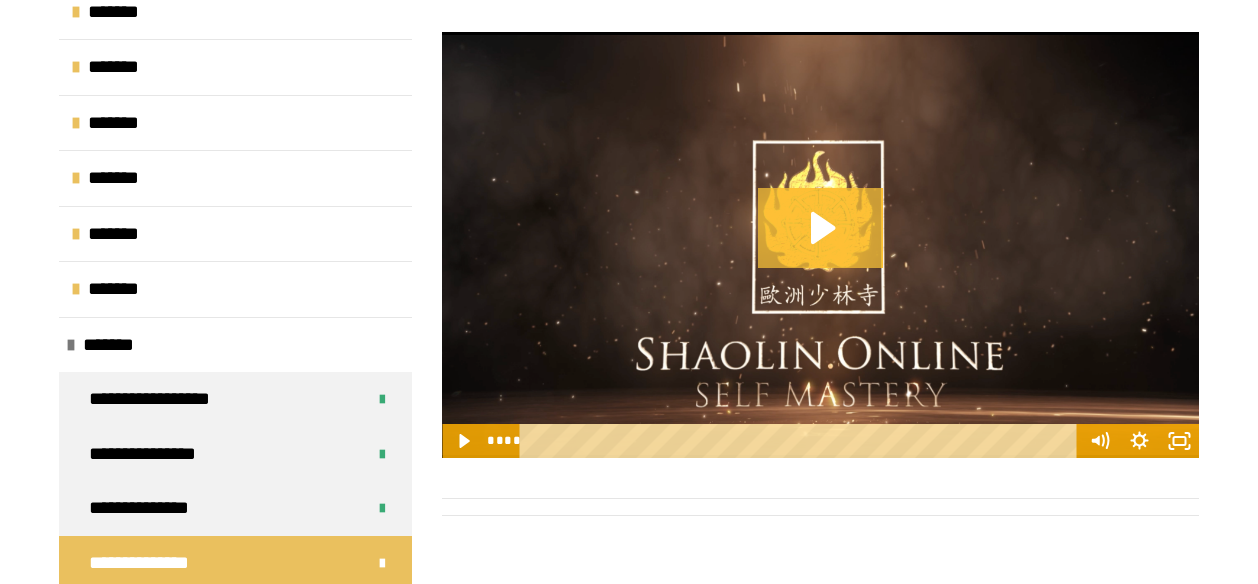 click 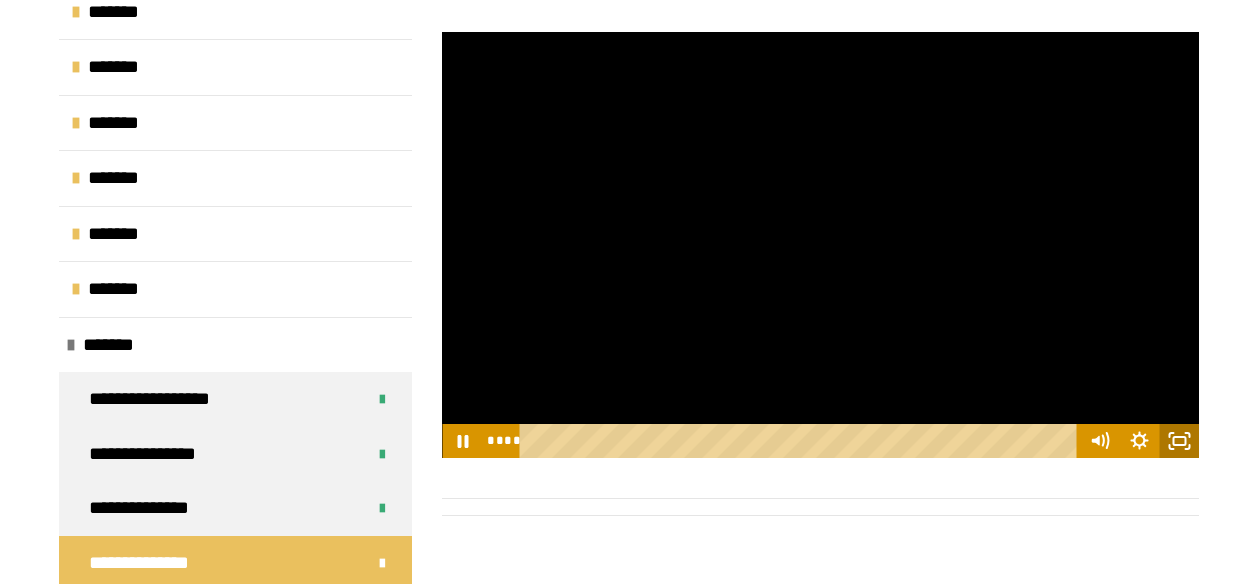 click 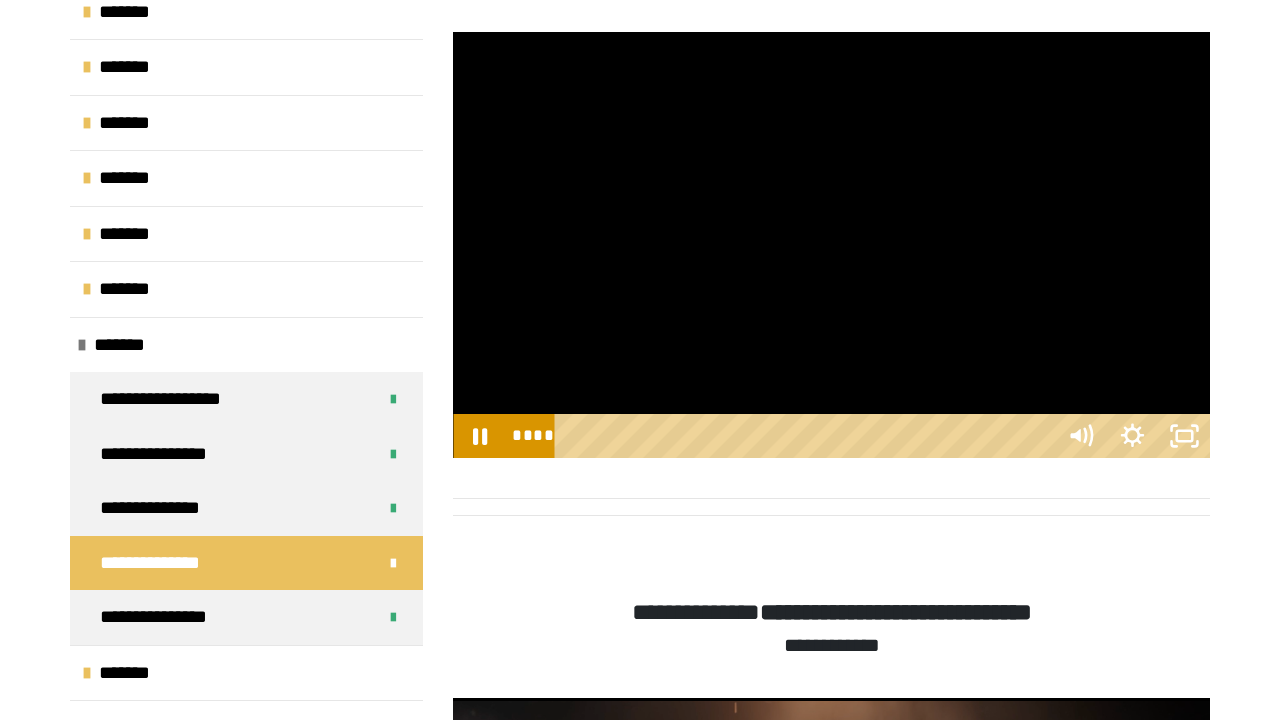 type 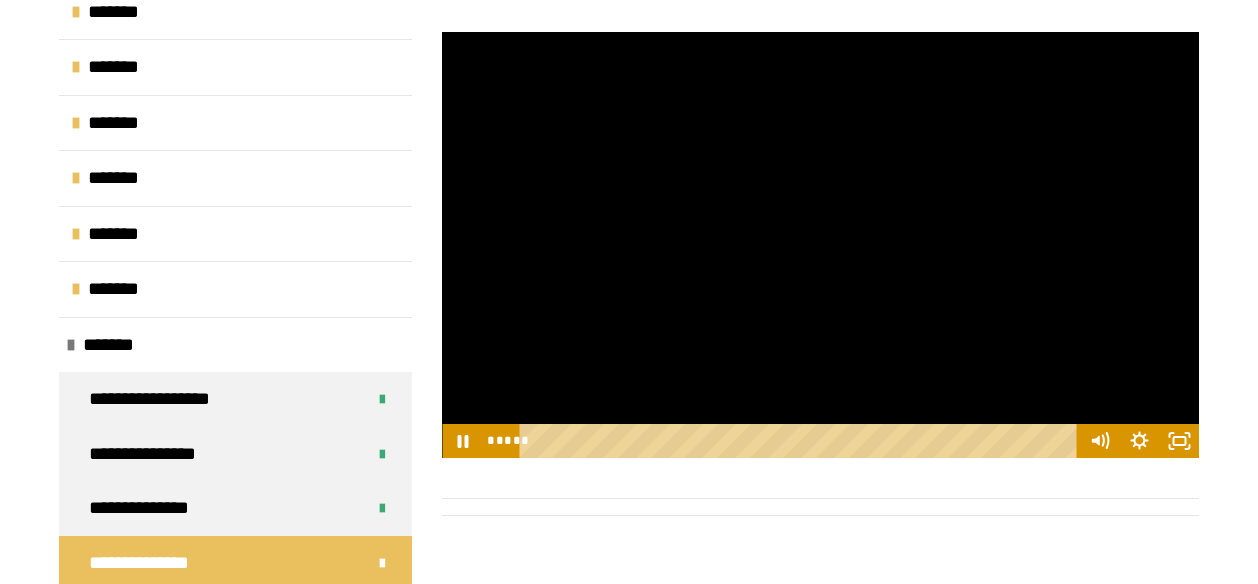click at bounding box center (820, 245) 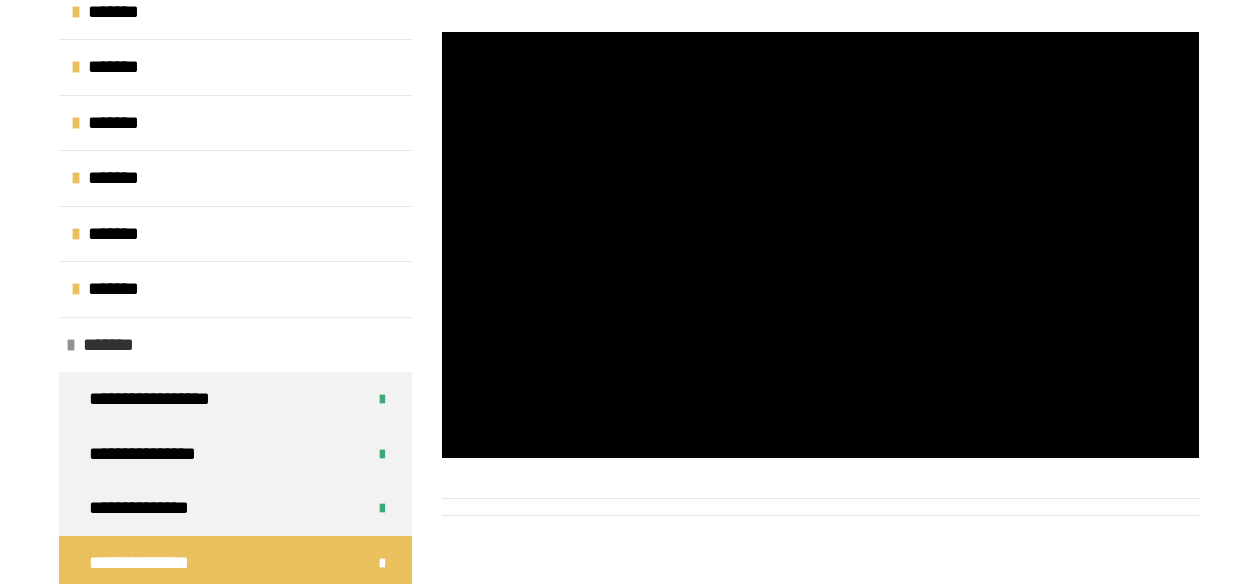 click on "*******" at bounding box center [235, 345] 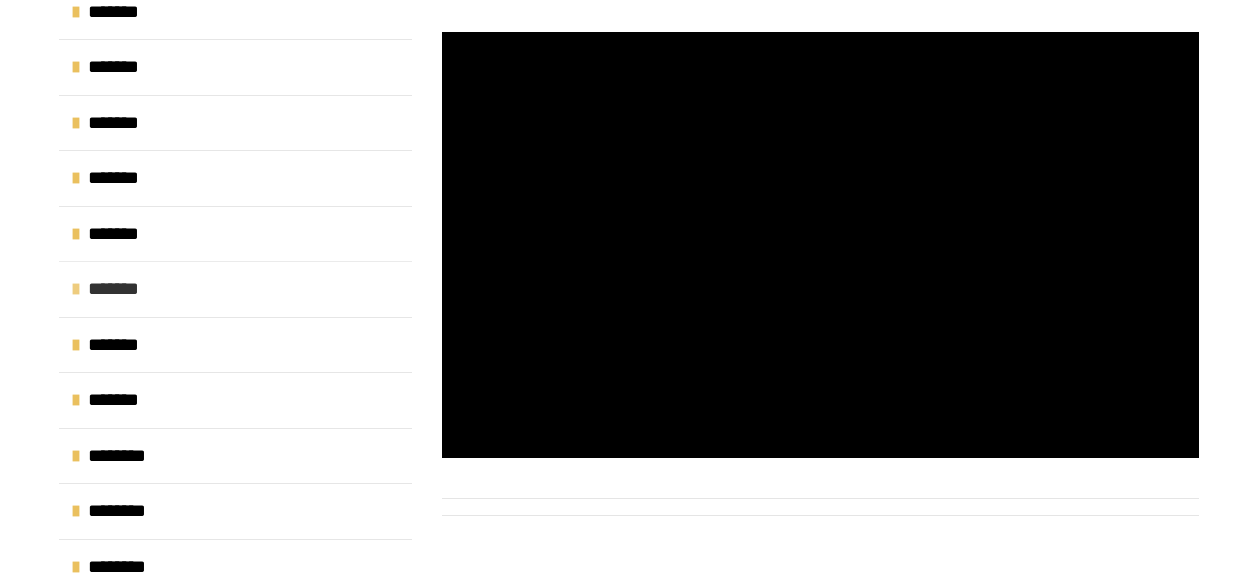 click on "*******" at bounding box center (235, 289) 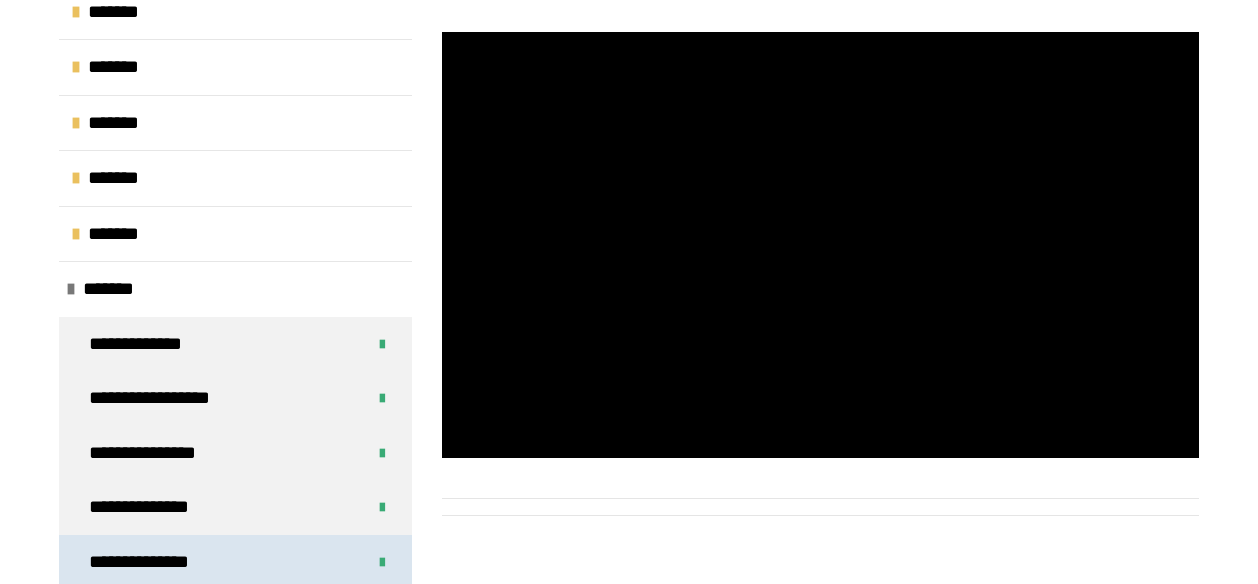 click on "**********" at bounding box center [235, 562] 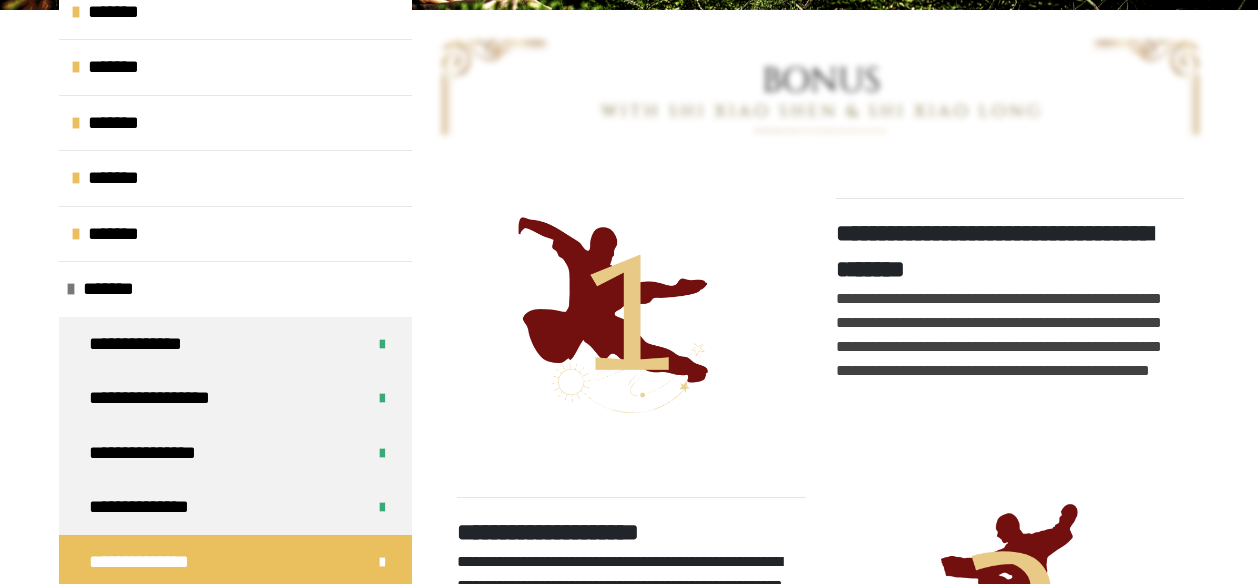 scroll, scrollTop: 780, scrollLeft: 0, axis: vertical 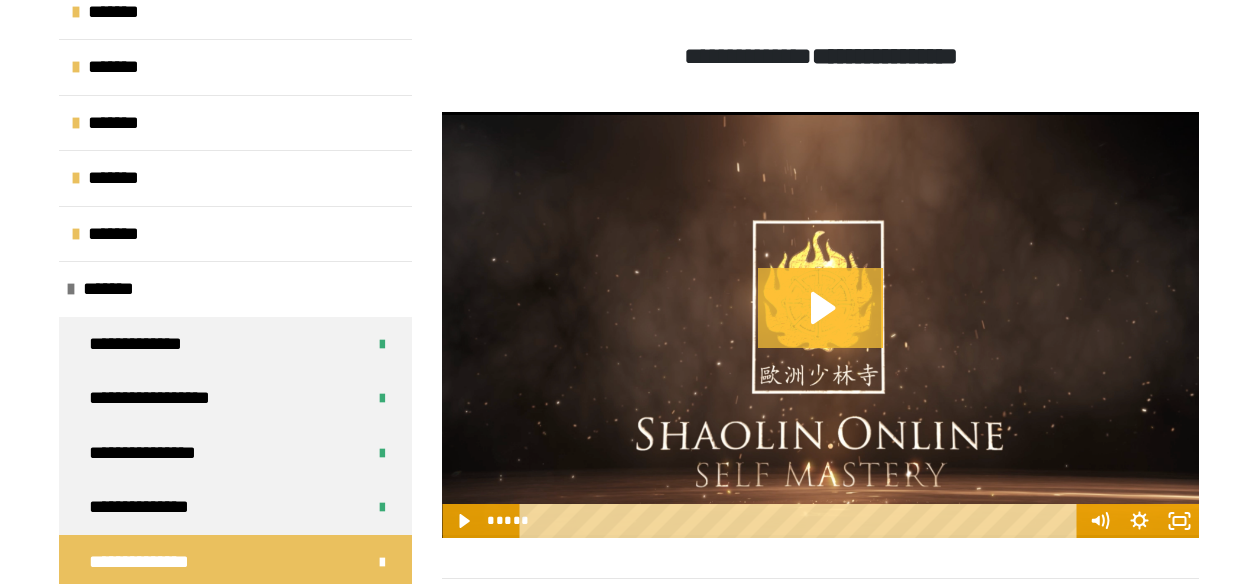click 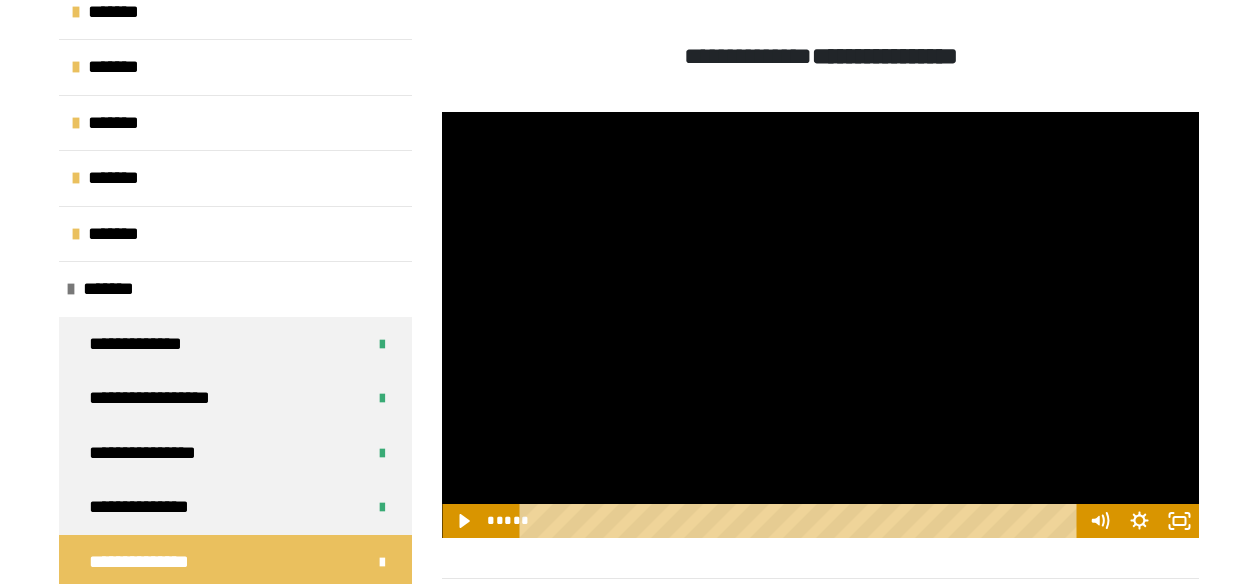 click at bounding box center (820, 325) 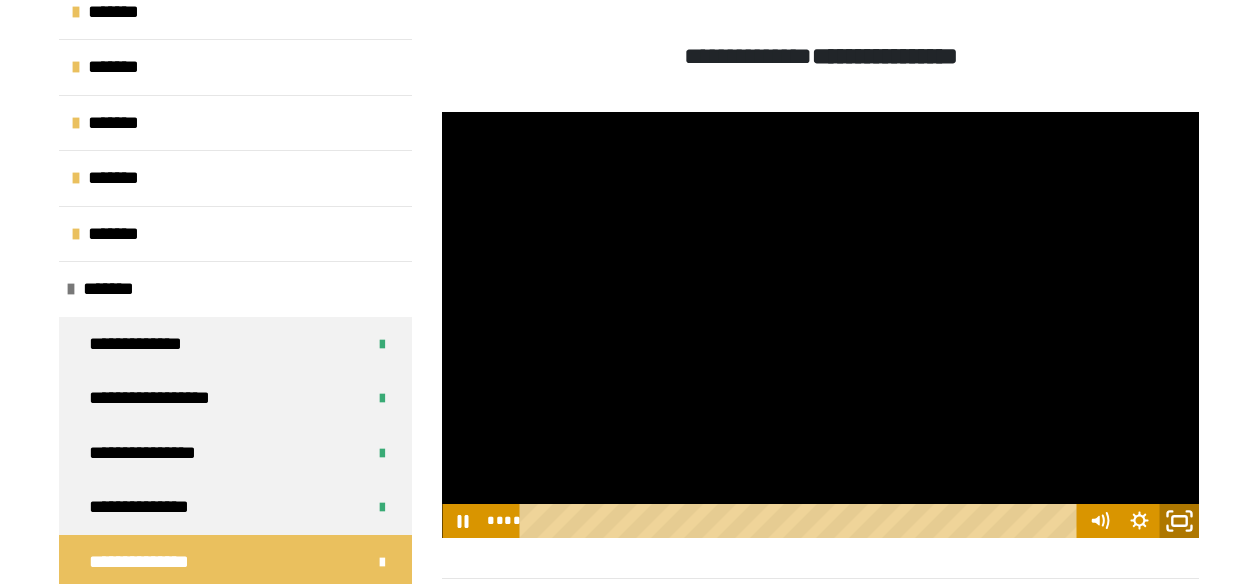 click 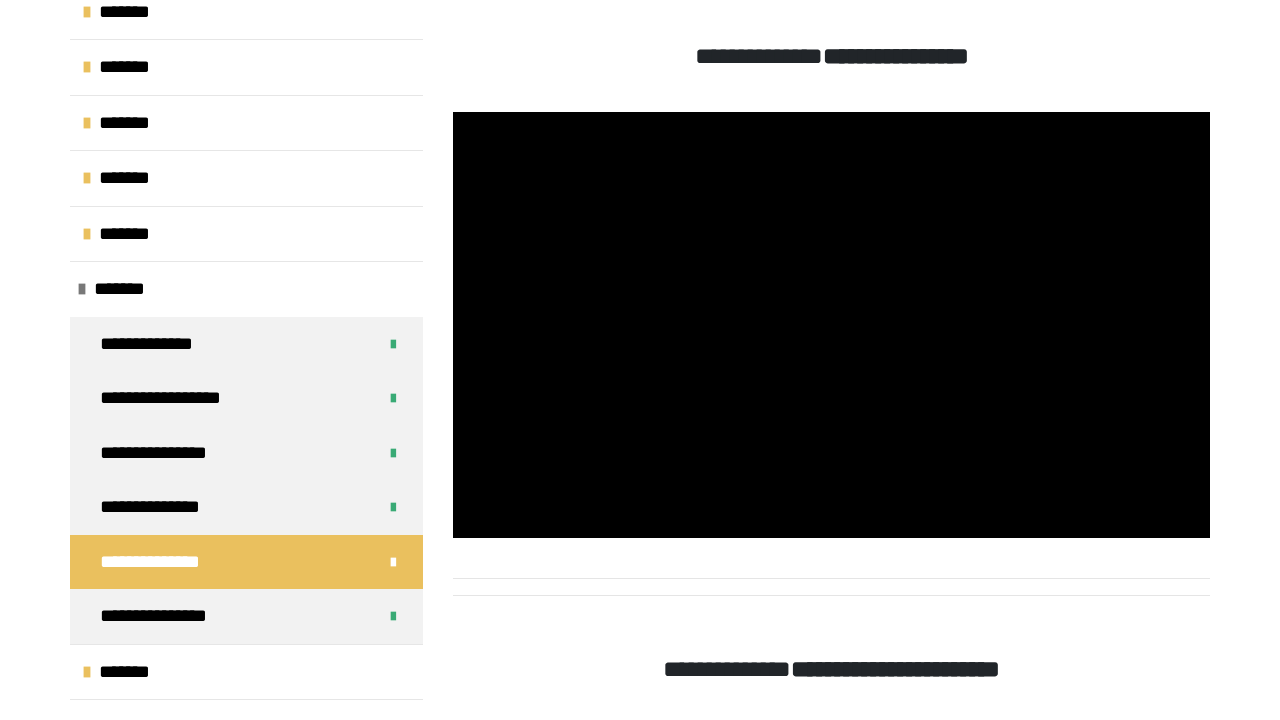 type 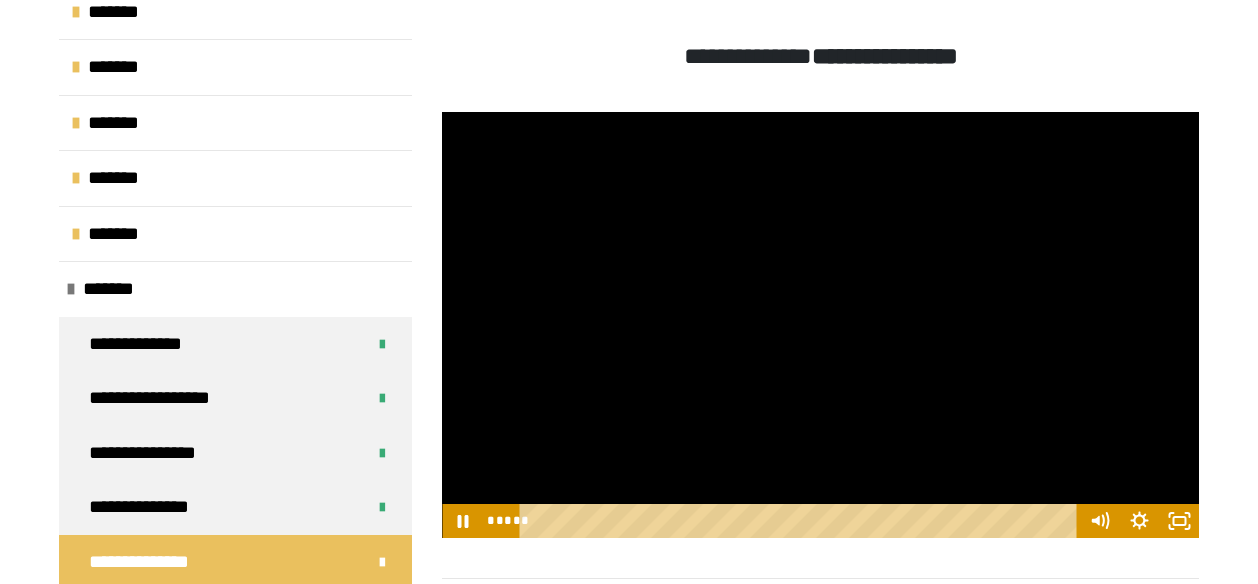 click at bounding box center [820, 325] 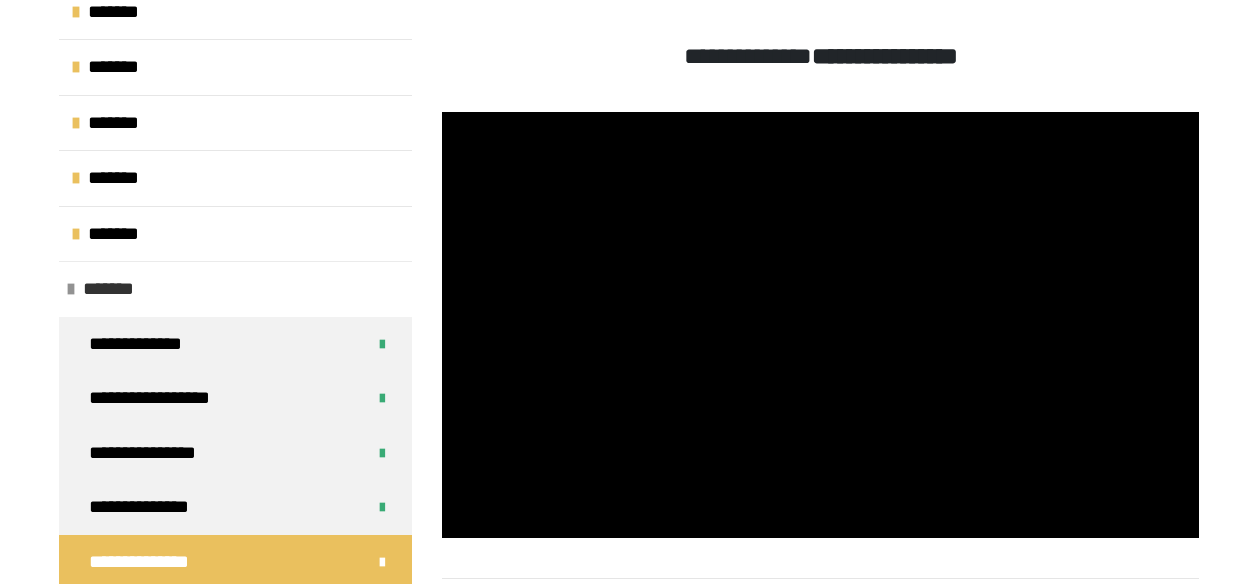 click on "*******" at bounding box center [235, 289] 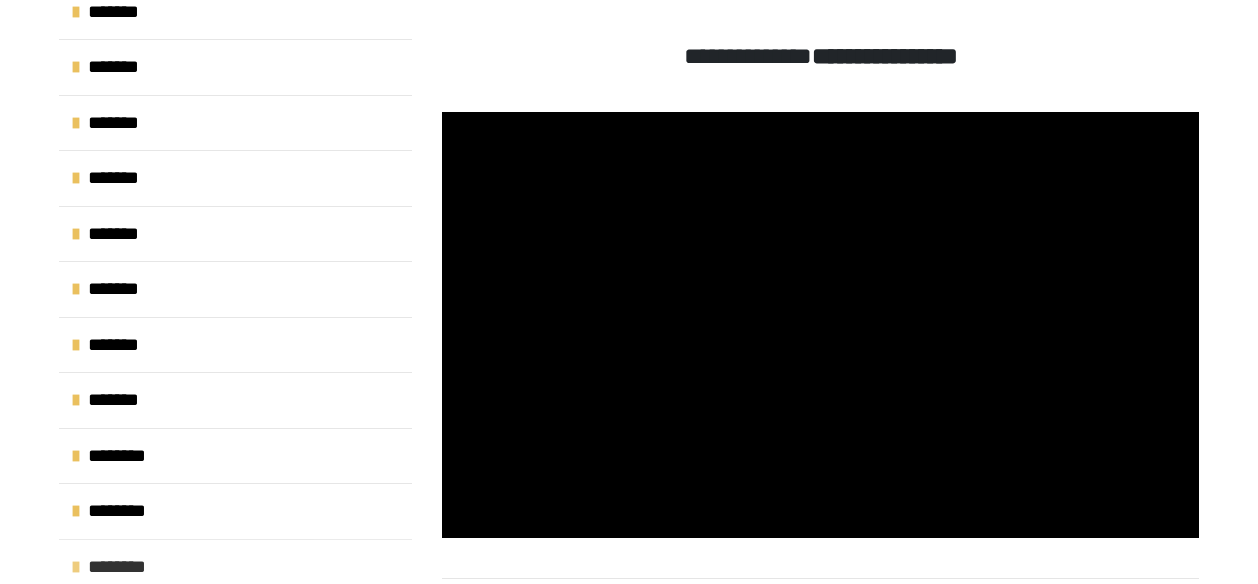 click on "********" at bounding box center (235, 567) 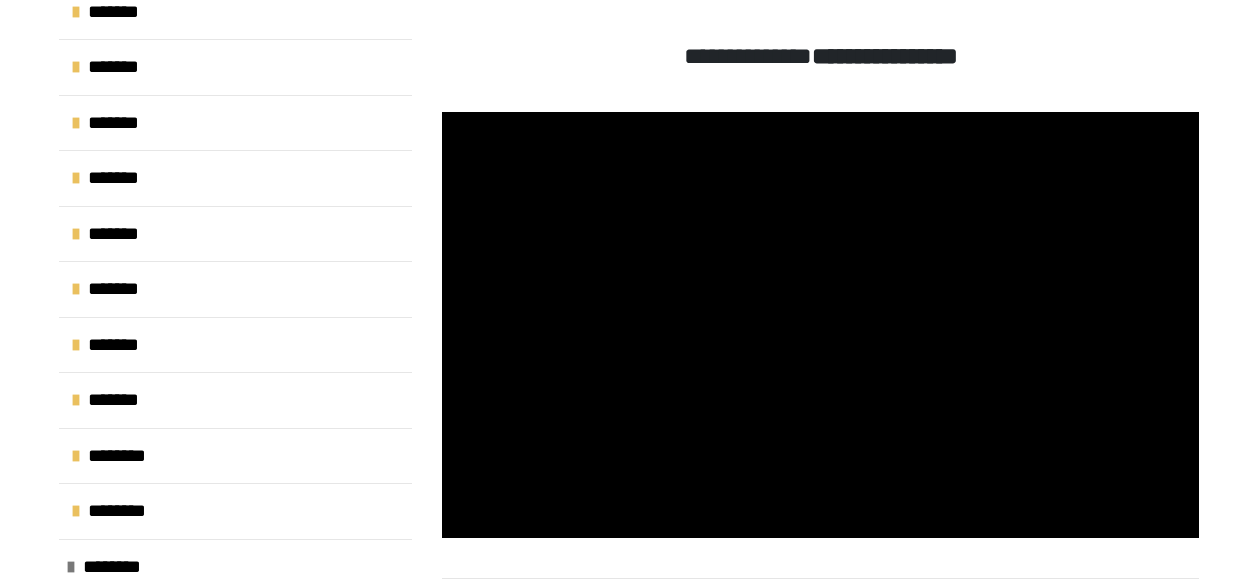 scroll, scrollTop: 1544, scrollLeft: 0, axis: vertical 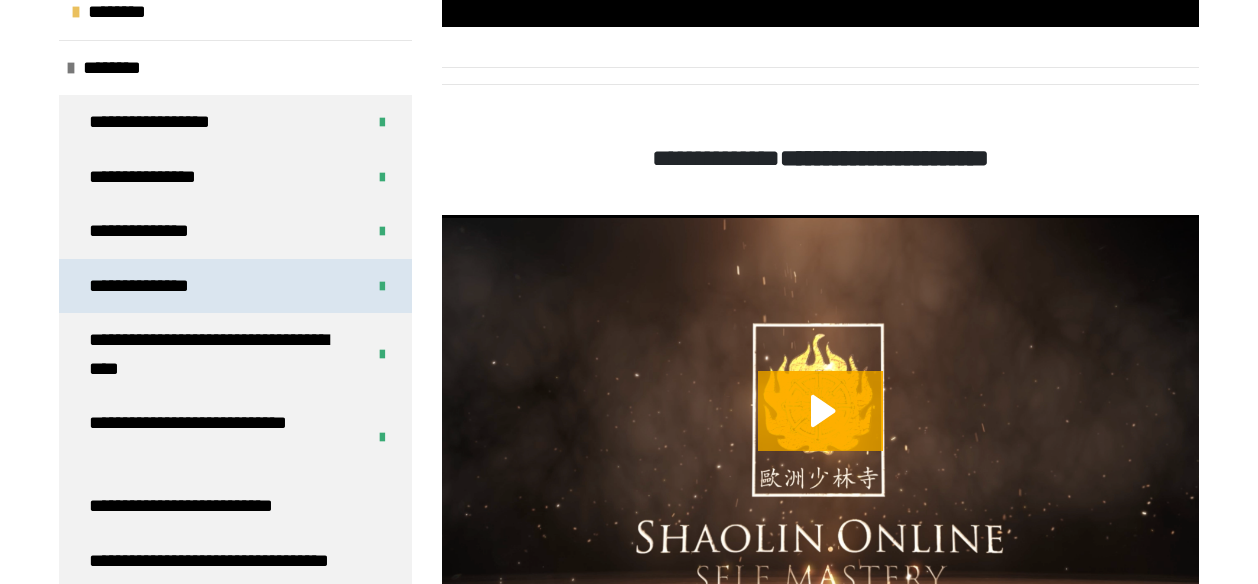click on "**********" at bounding box center [235, 286] 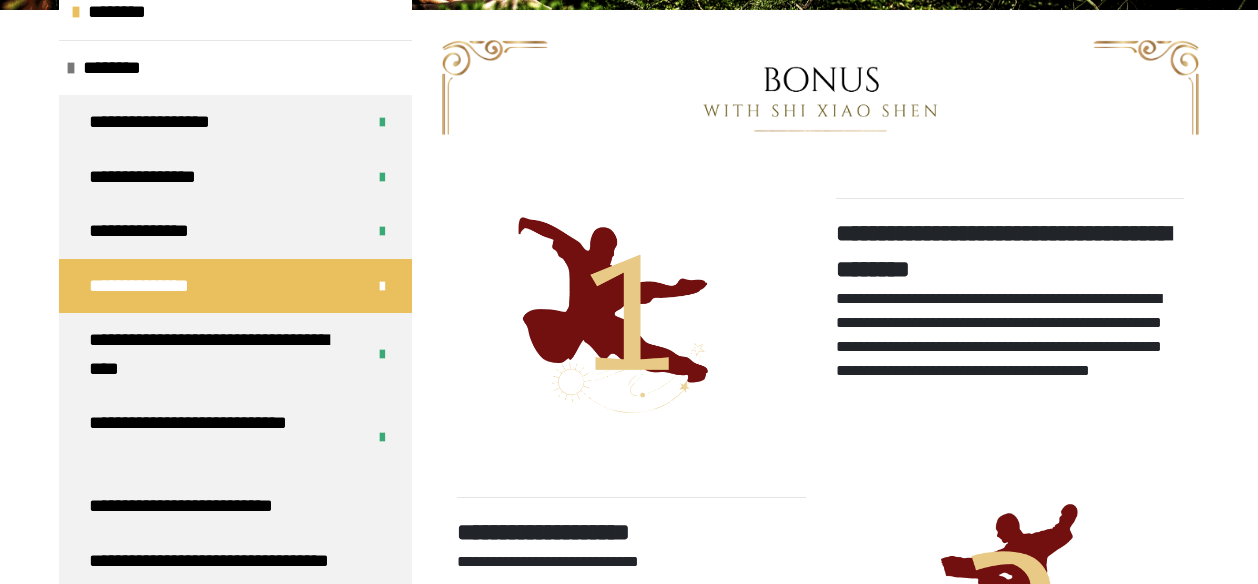 scroll, scrollTop: 780, scrollLeft: 0, axis: vertical 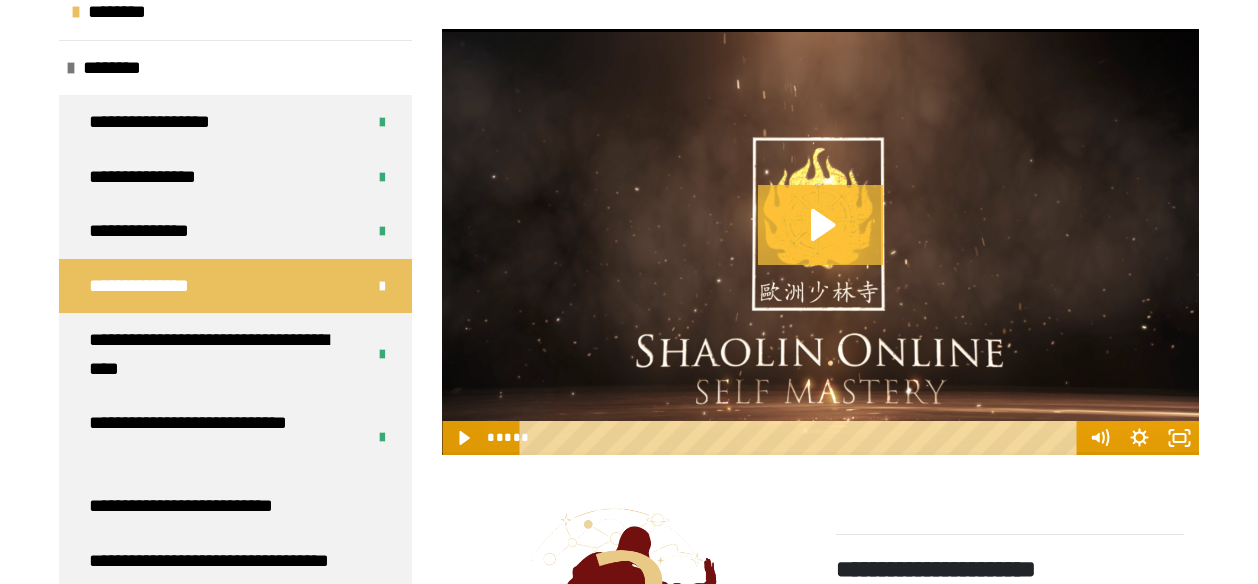 click 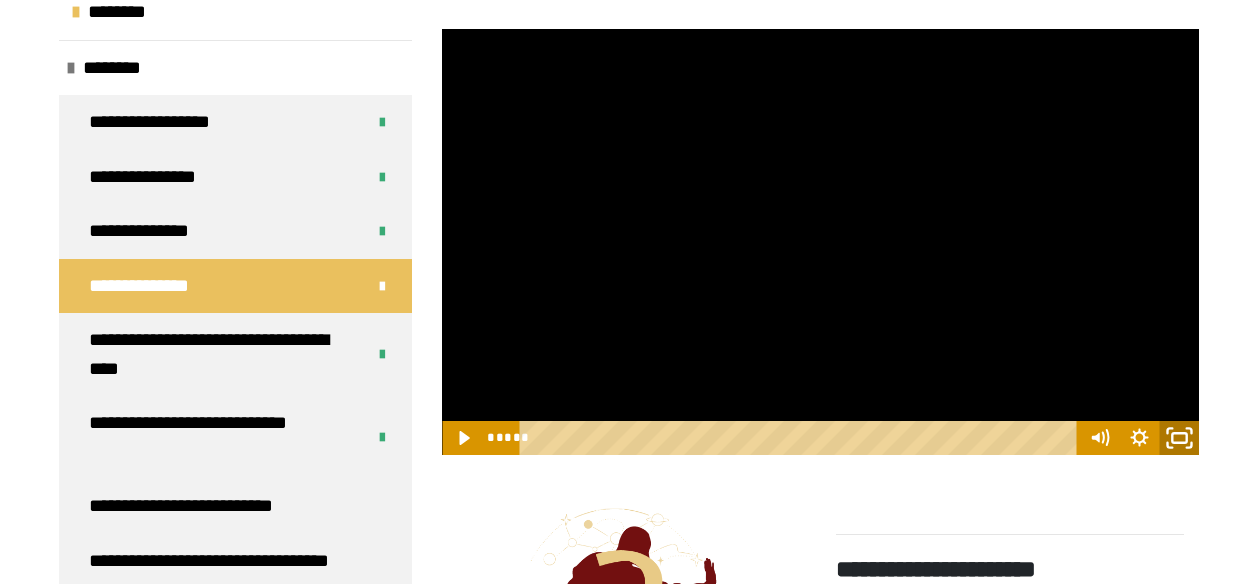click 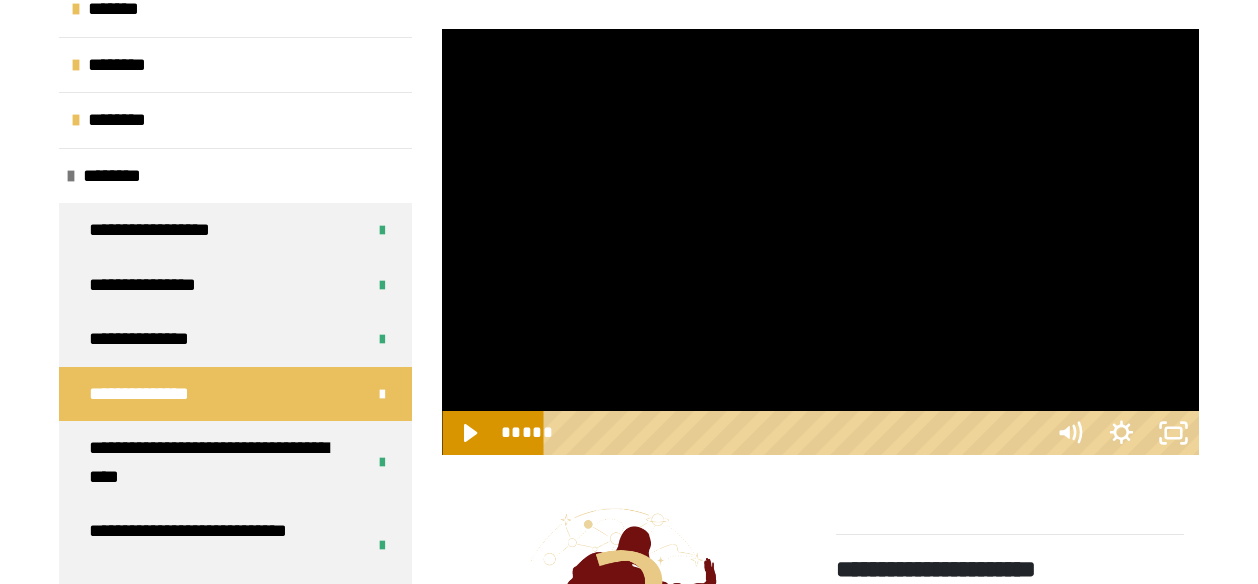 scroll, scrollTop: 626, scrollLeft: 0, axis: vertical 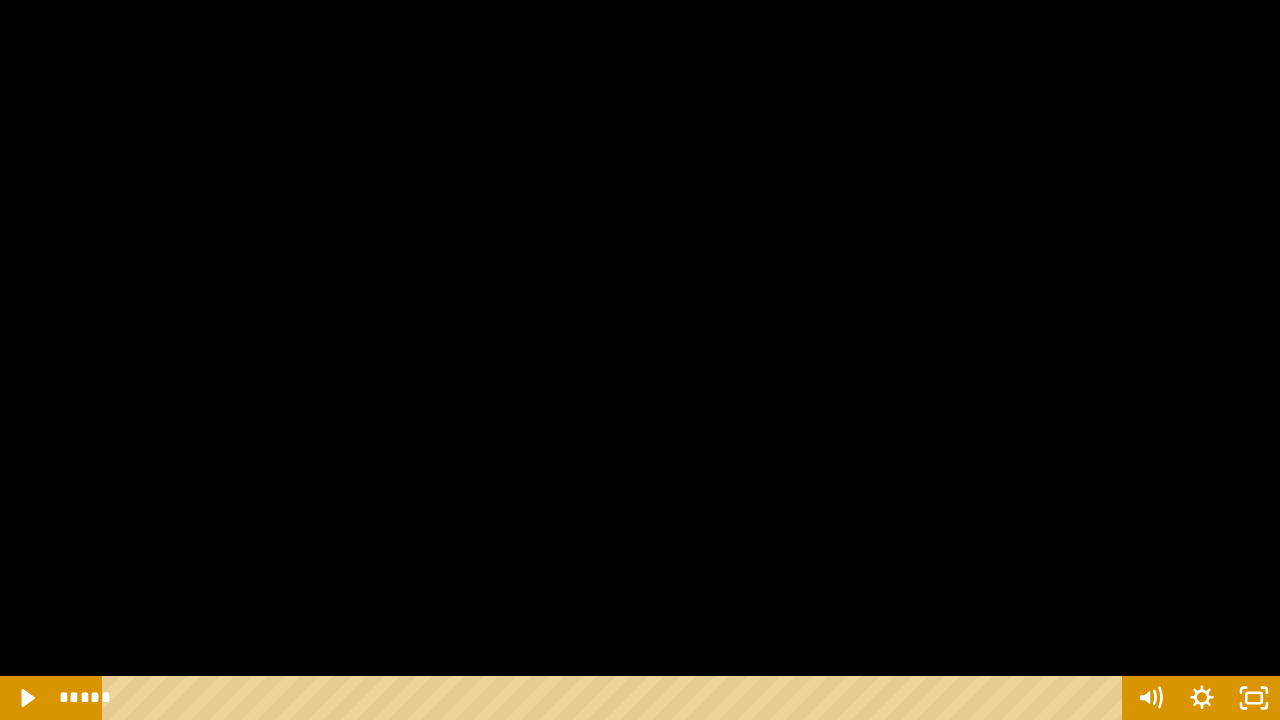click at bounding box center (640, 360) 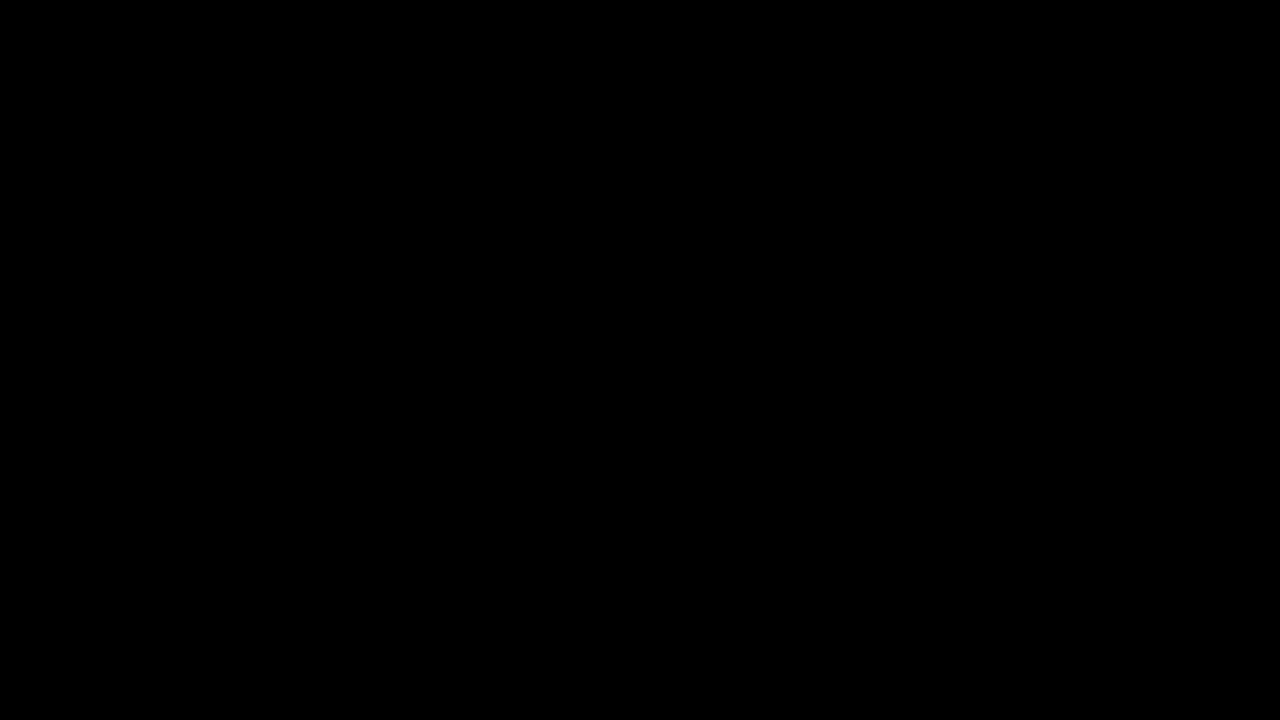 type 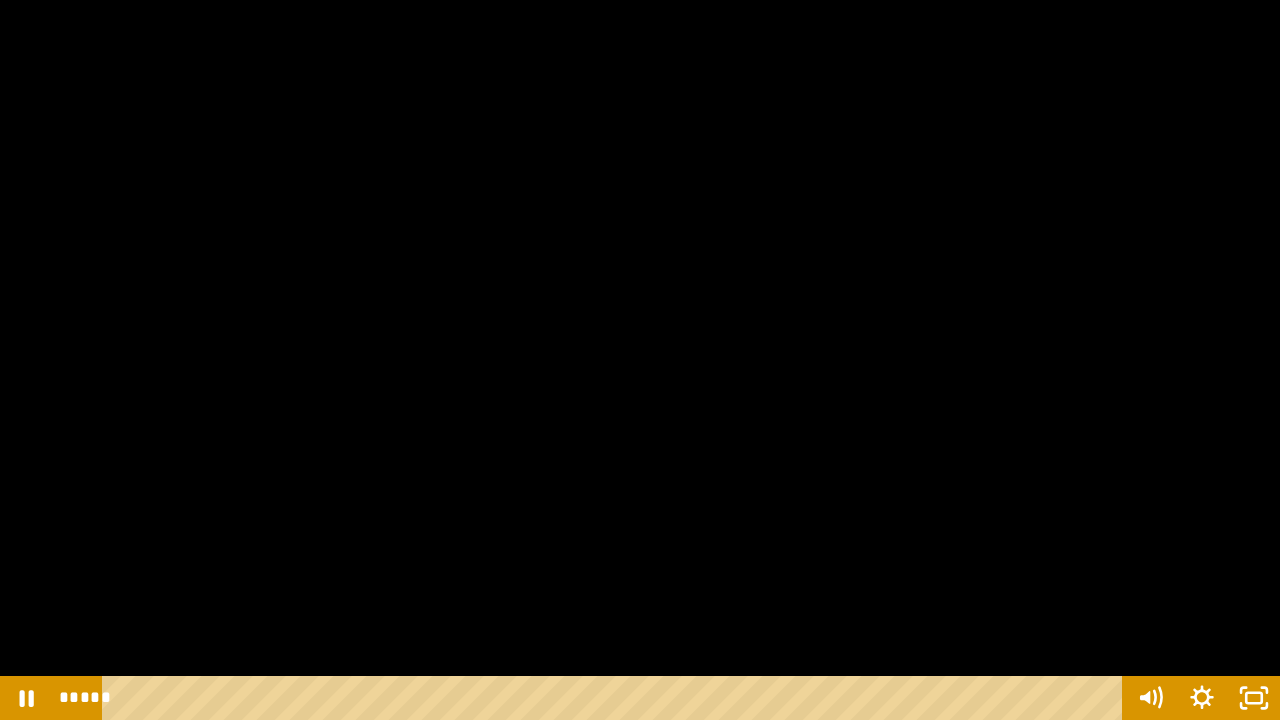 click at bounding box center [640, 360] 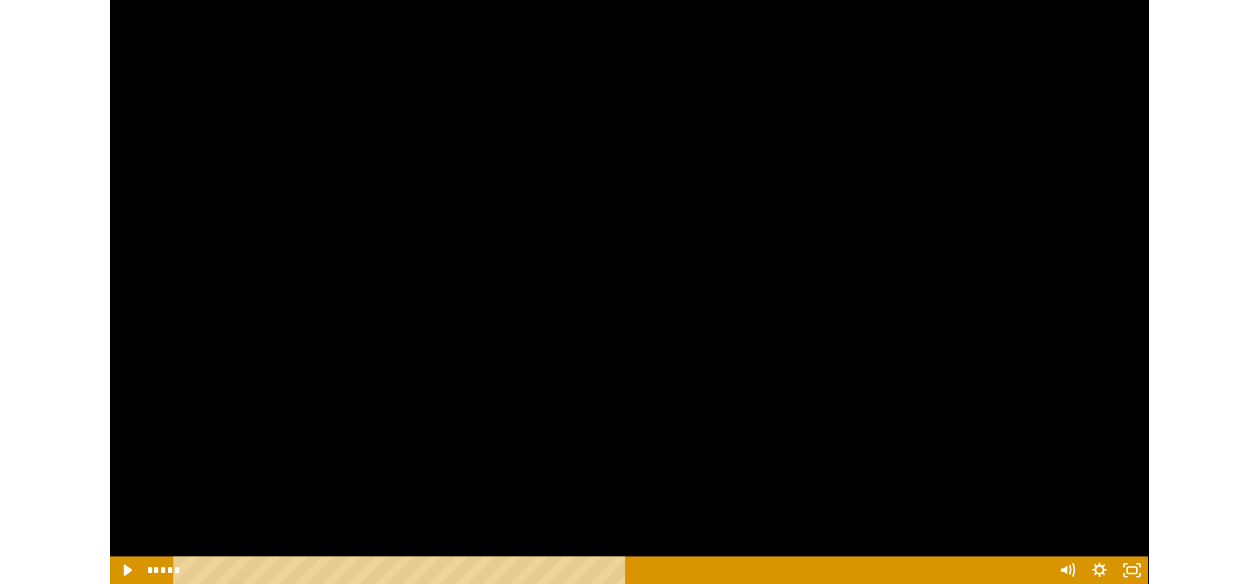 scroll, scrollTop: 740, scrollLeft: 0, axis: vertical 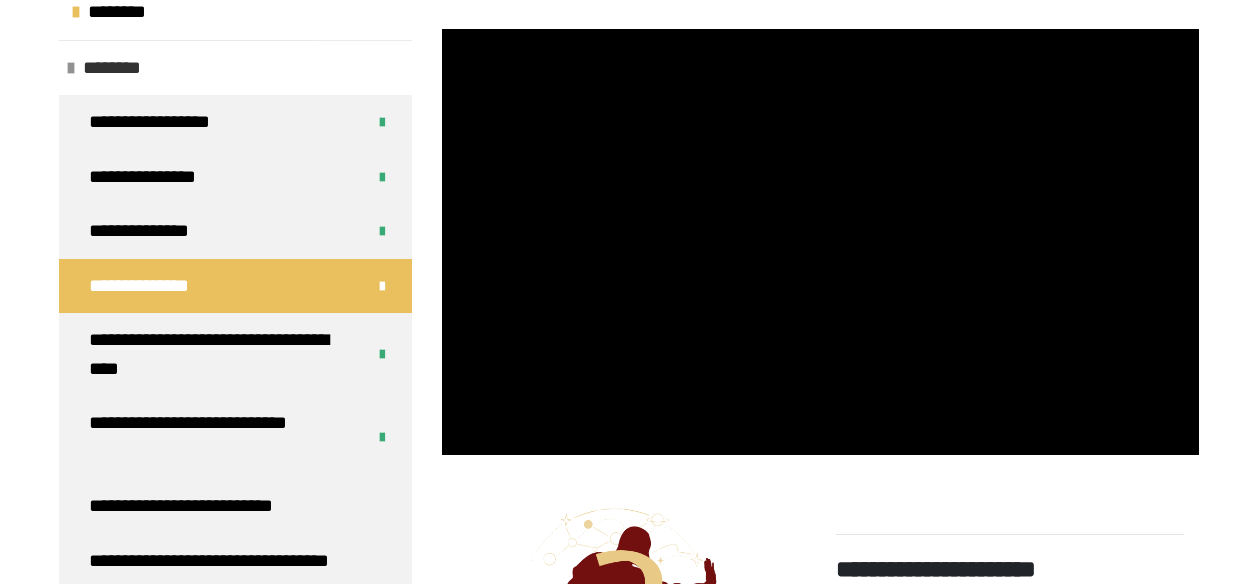 click on "********" at bounding box center [235, 68] 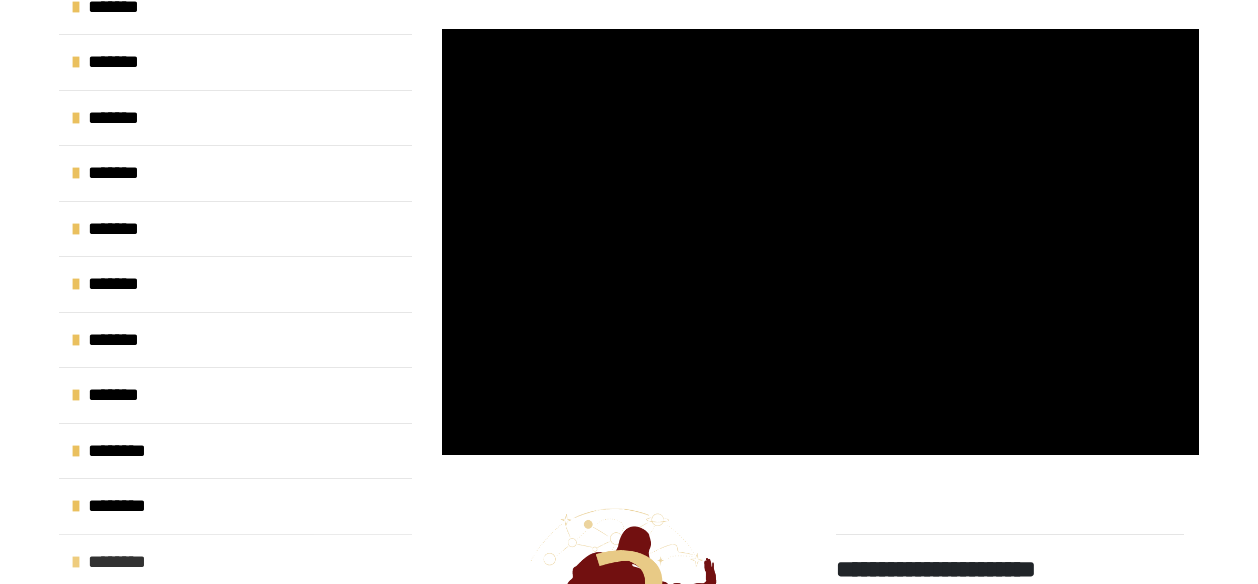 scroll, scrollTop: 241, scrollLeft: 0, axis: vertical 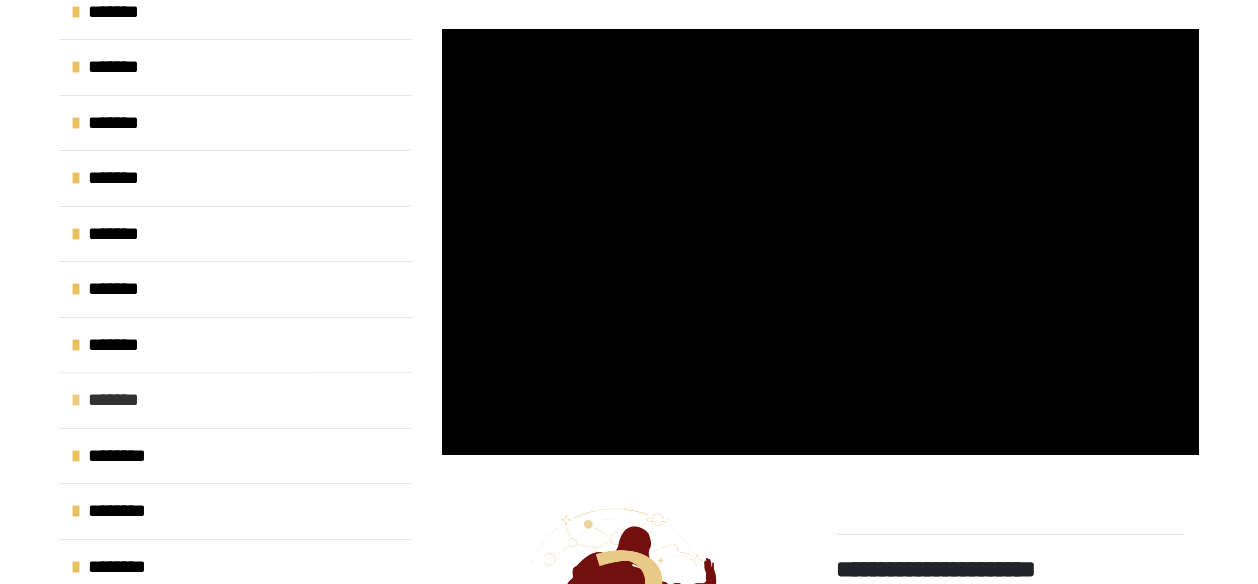 click on "*******" at bounding box center [235, 400] 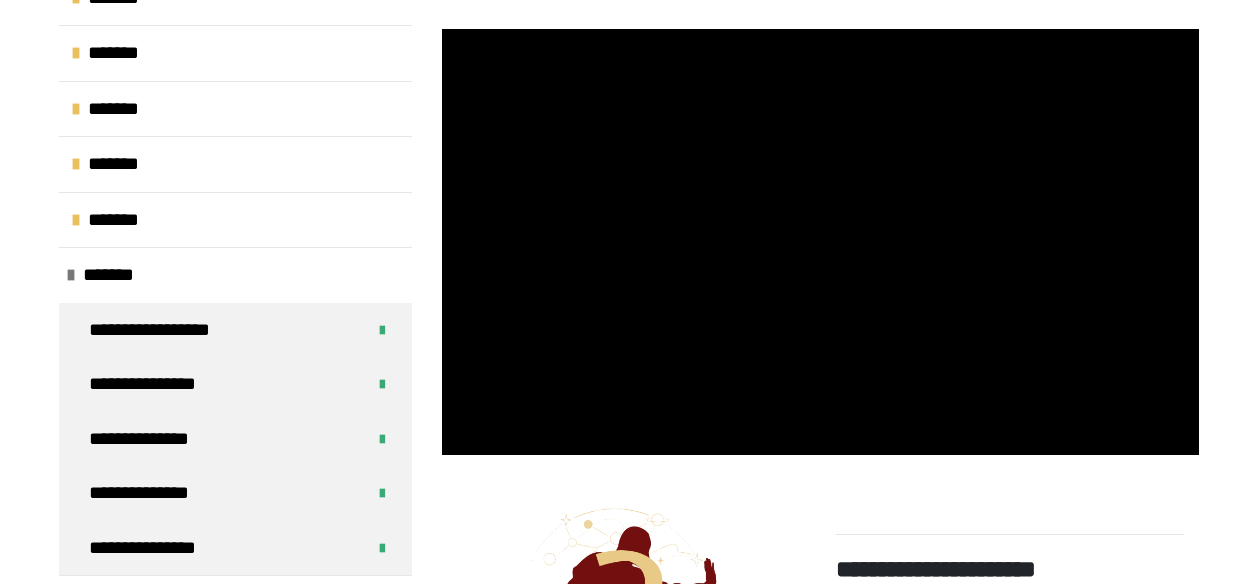 scroll, scrollTop: 401, scrollLeft: 0, axis: vertical 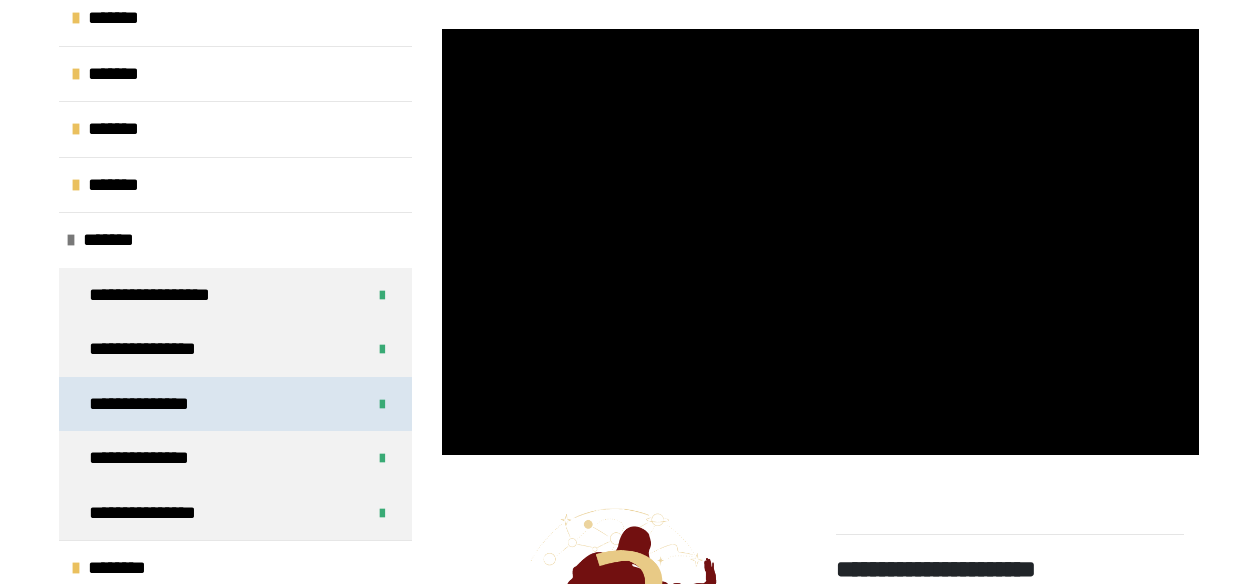 click on "**********" at bounding box center (235, 404) 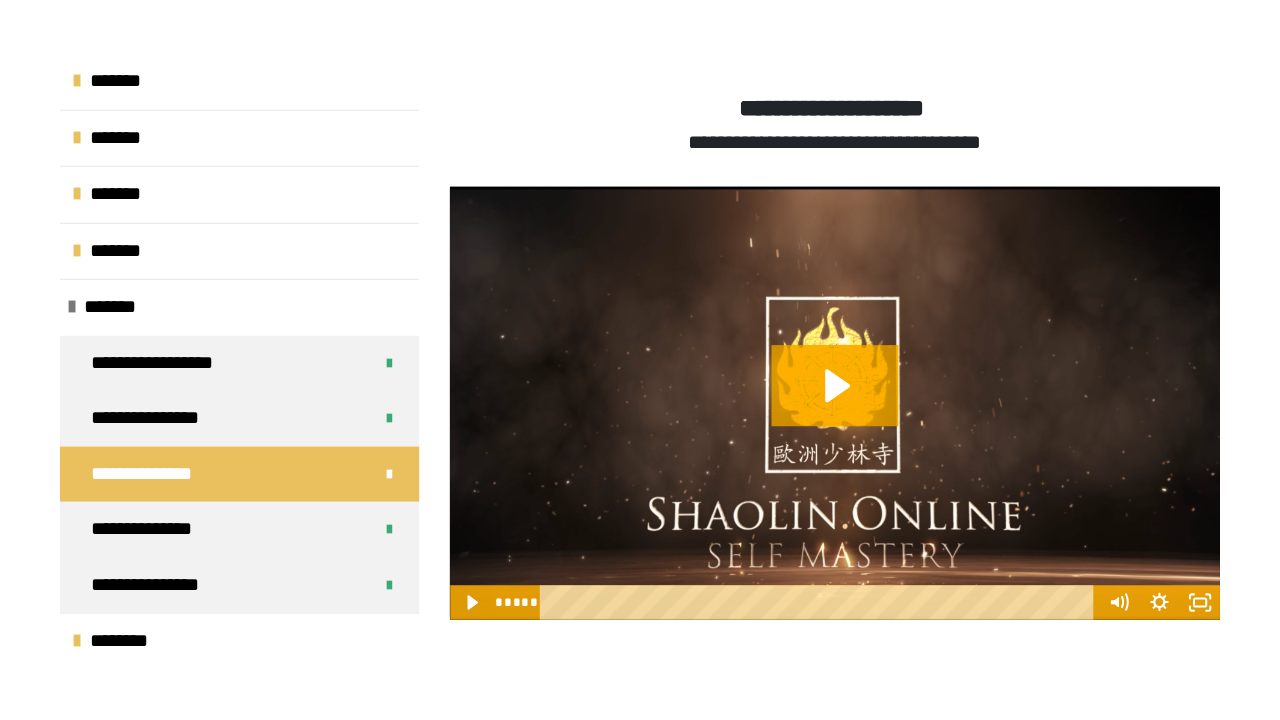 scroll, scrollTop: 710, scrollLeft: 0, axis: vertical 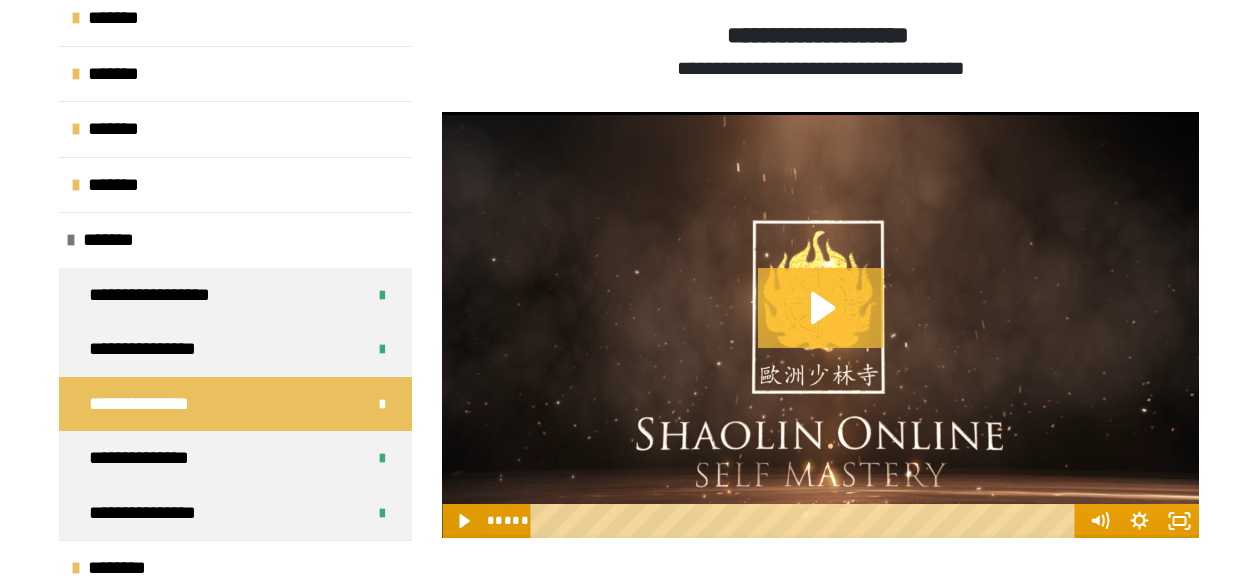 click 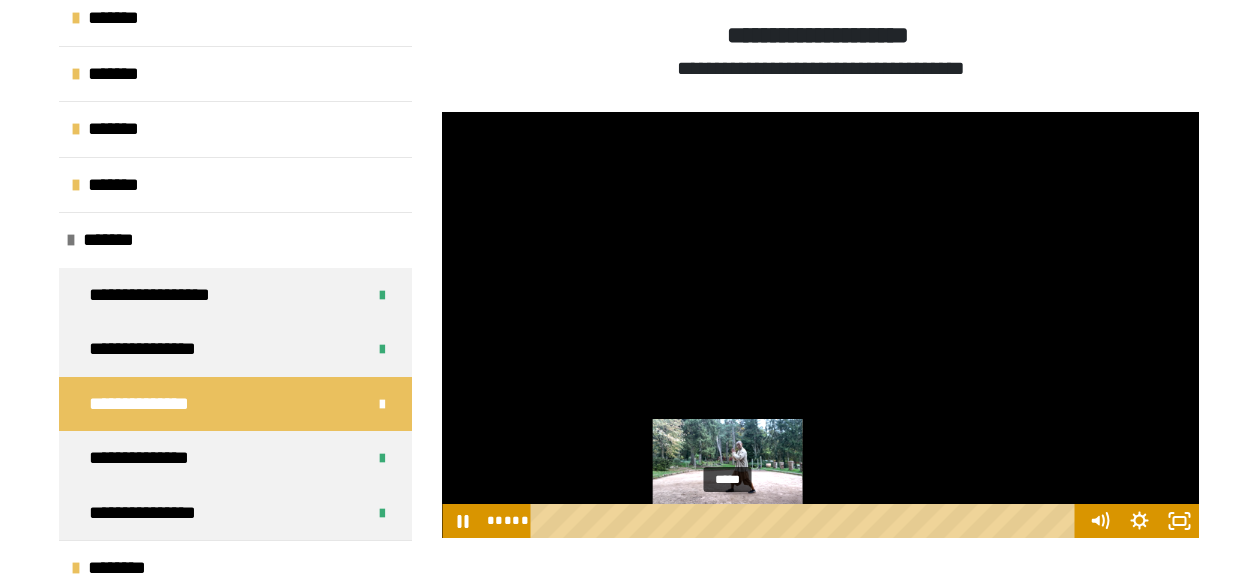 click on "*****" at bounding box center [806, 521] 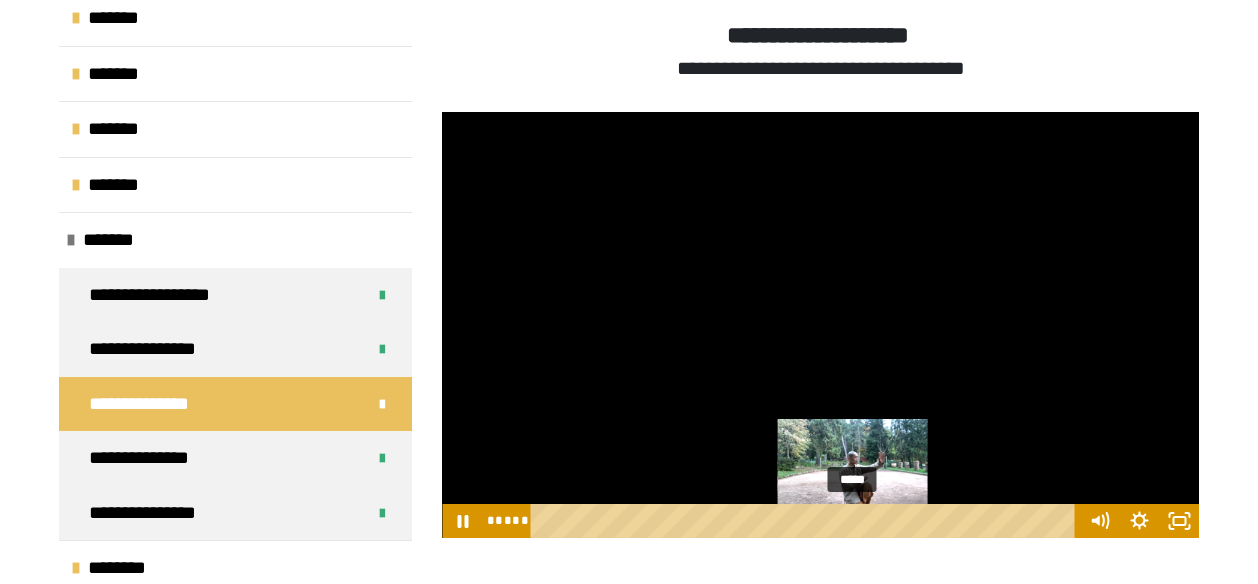 click on "*****" at bounding box center (806, 521) 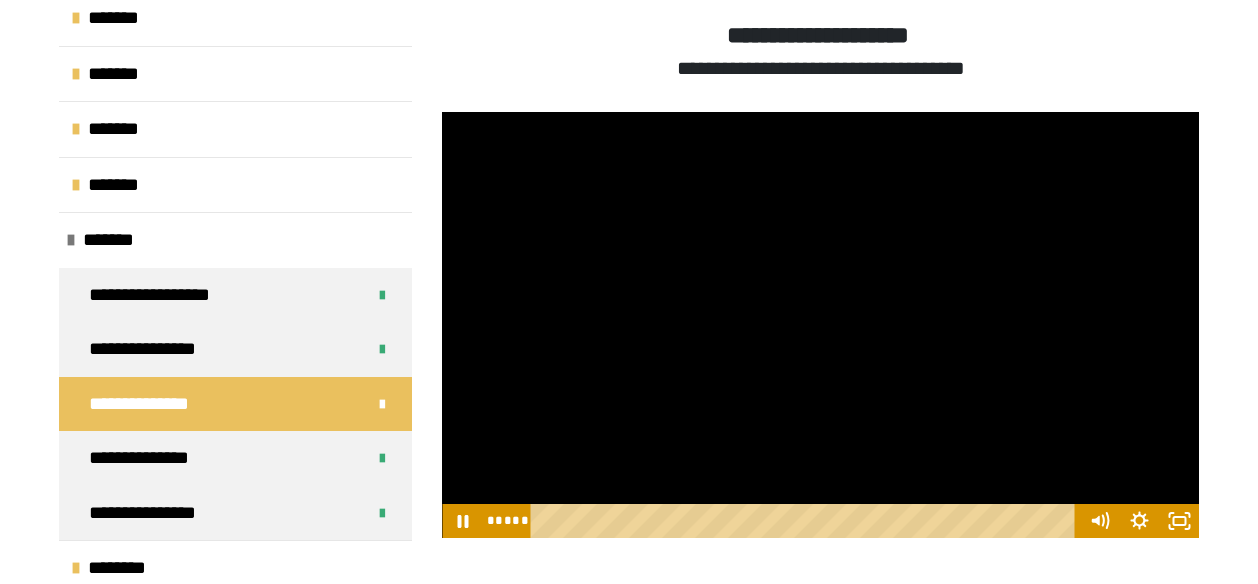 click at bounding box center (820, 325) 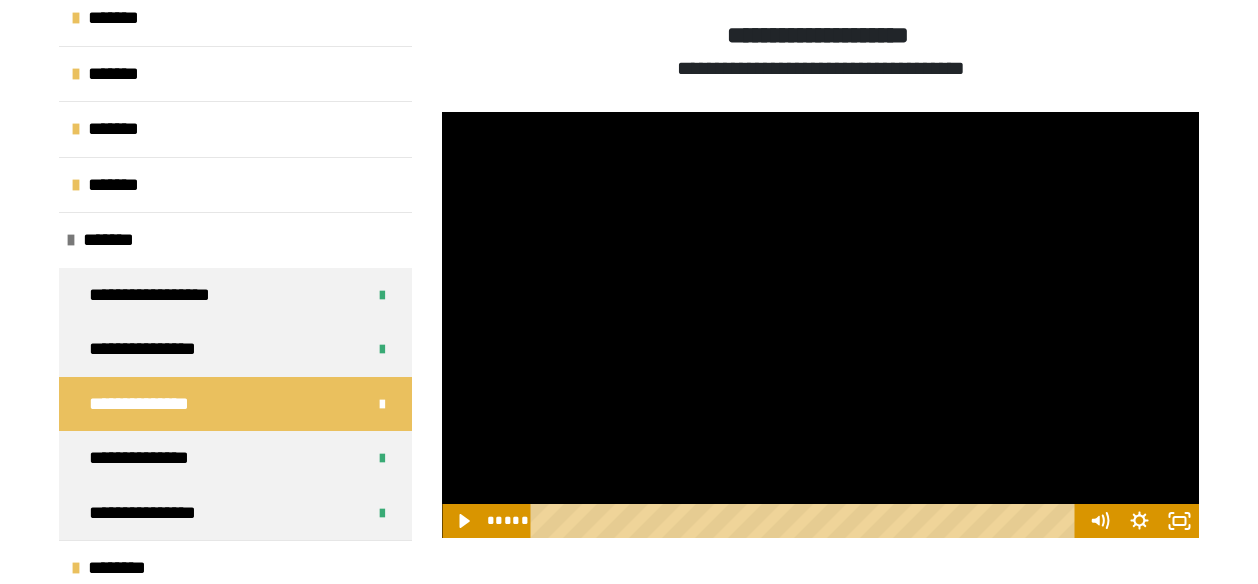 click at bounding box center (820, 325) 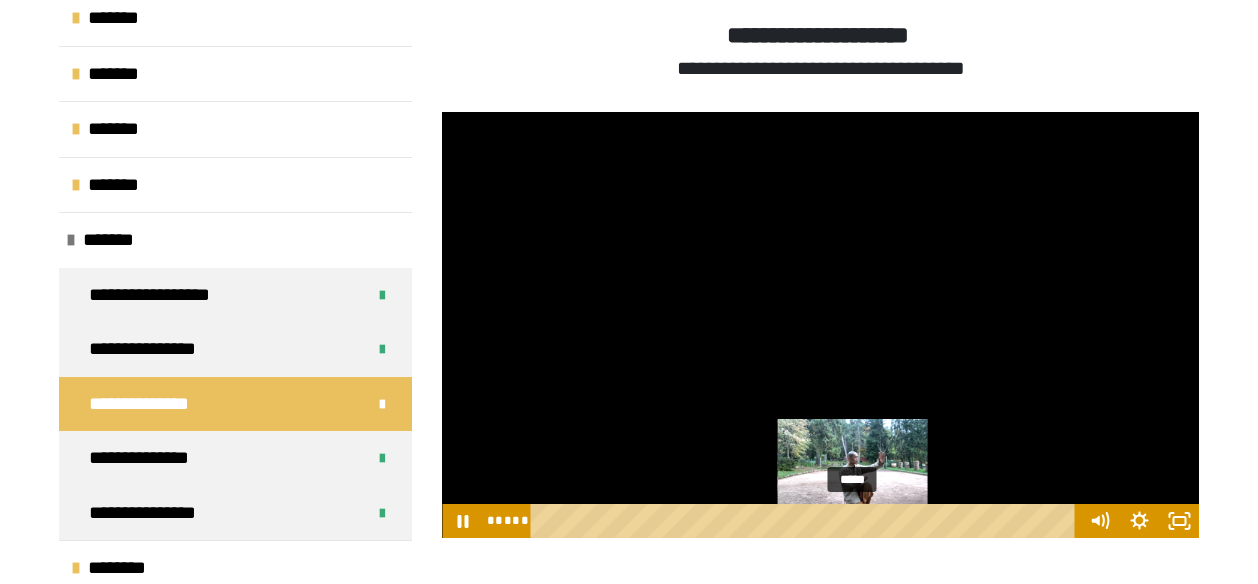 click on "*****" at bounding box center [806, 521] 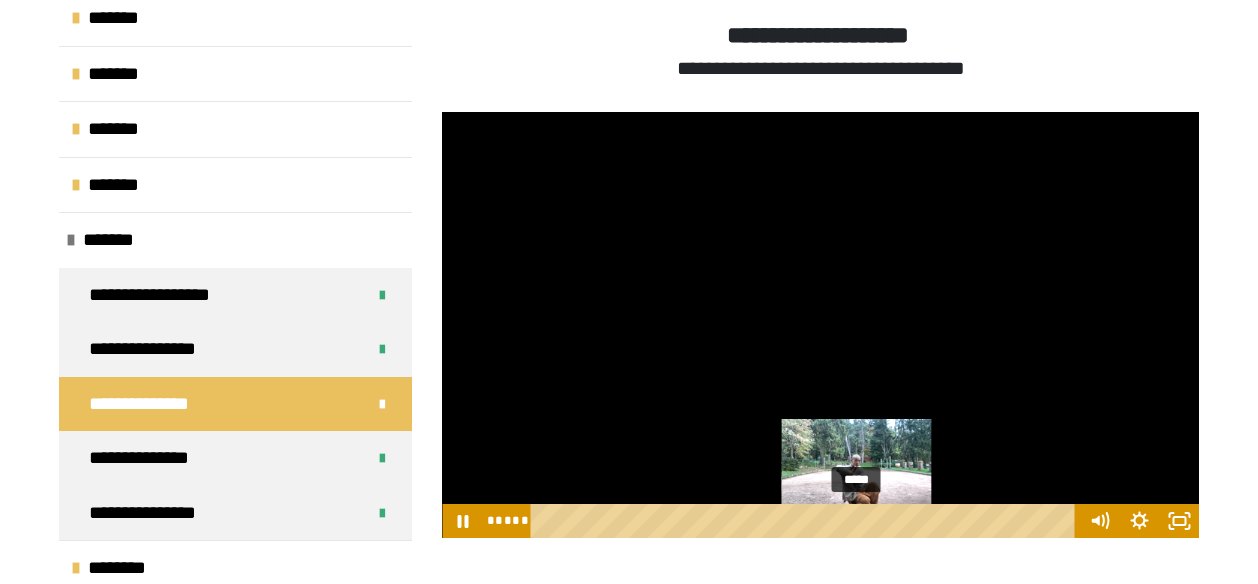 click at bounding box center [856, 520] 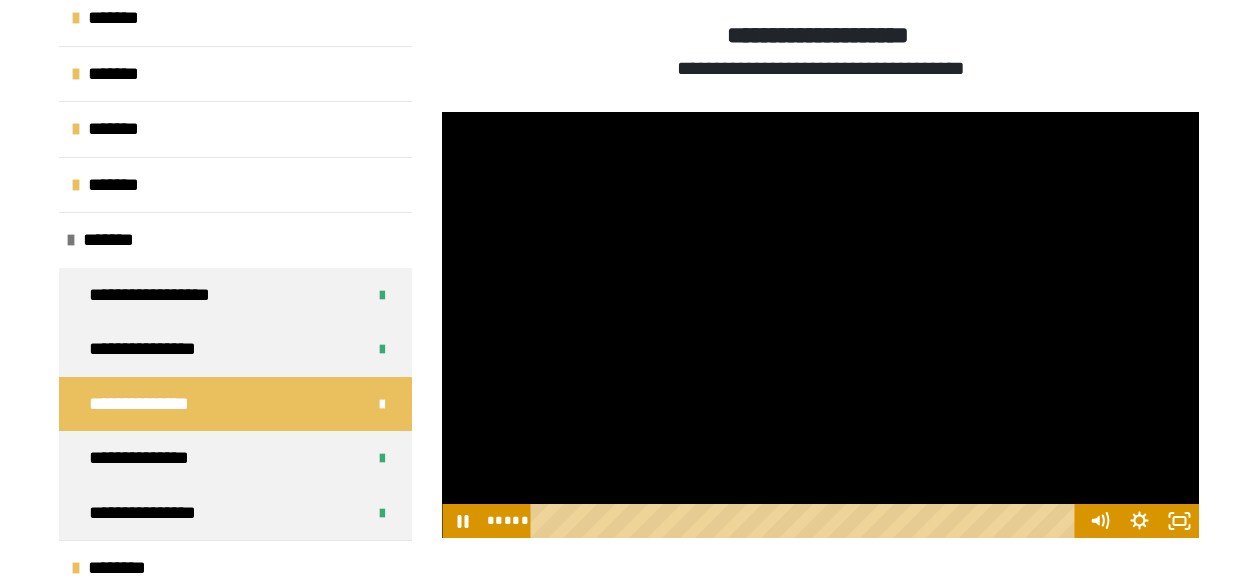 click at bounding box center (820, 325) 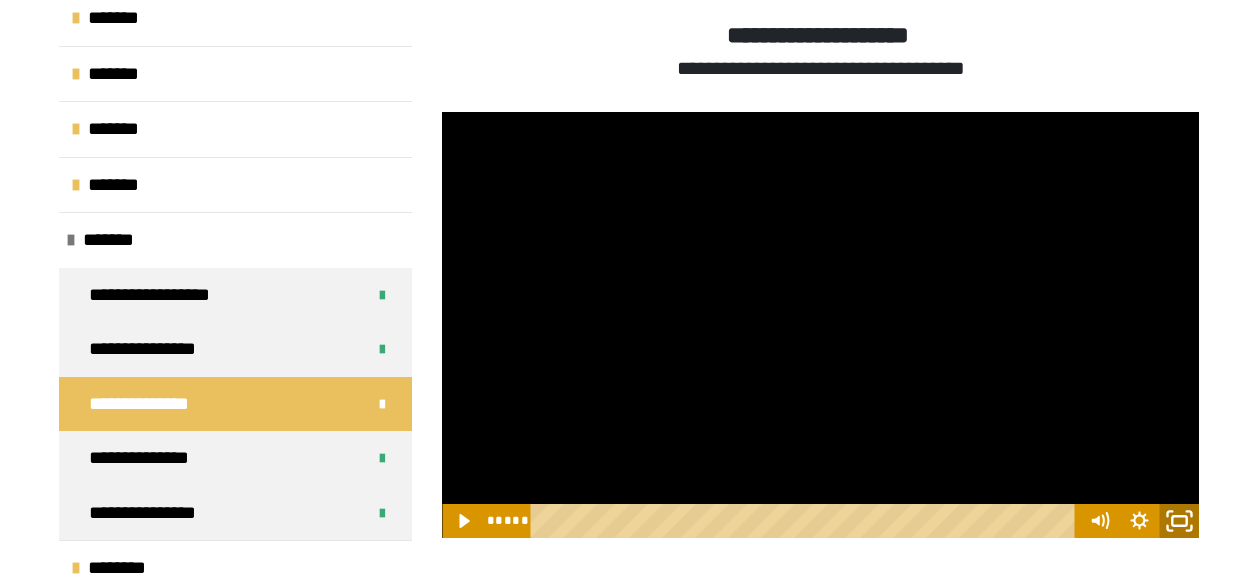 click 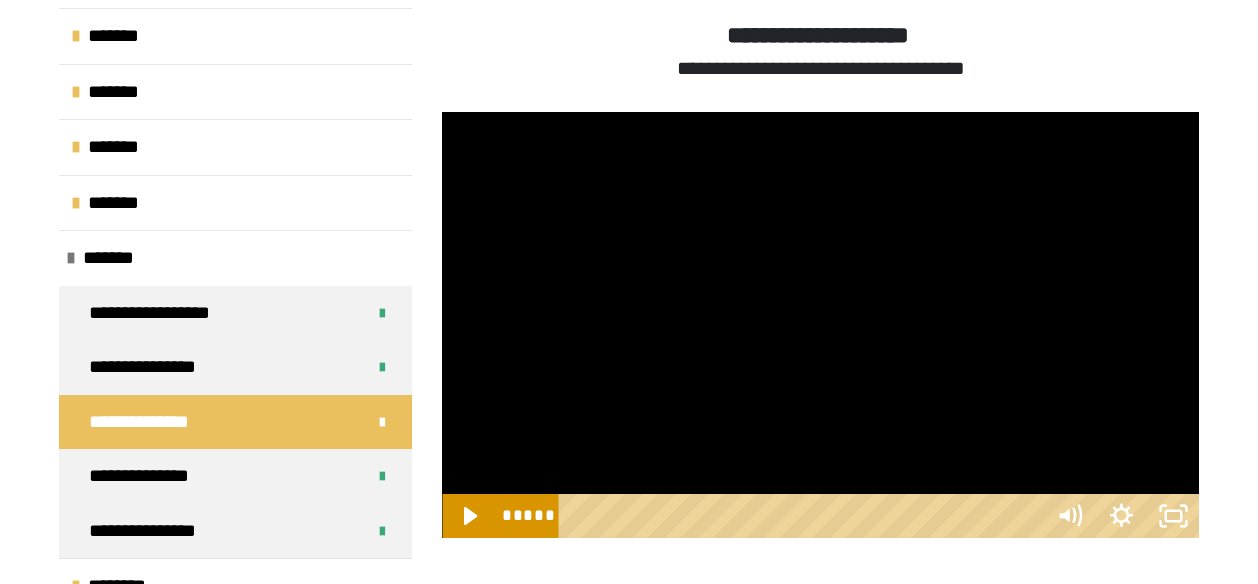 scroll, scrollTop: 378, scrollLeft: 0, axis: vertical 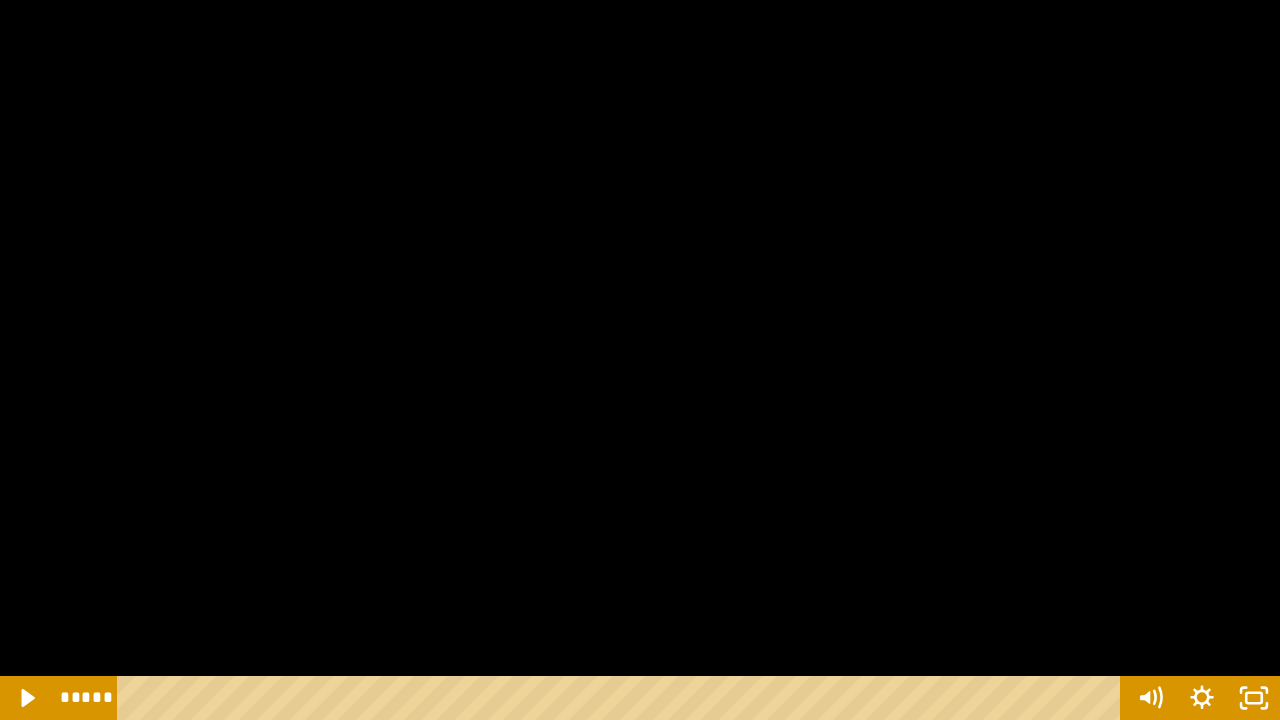 click at bounding box center [640, 360] 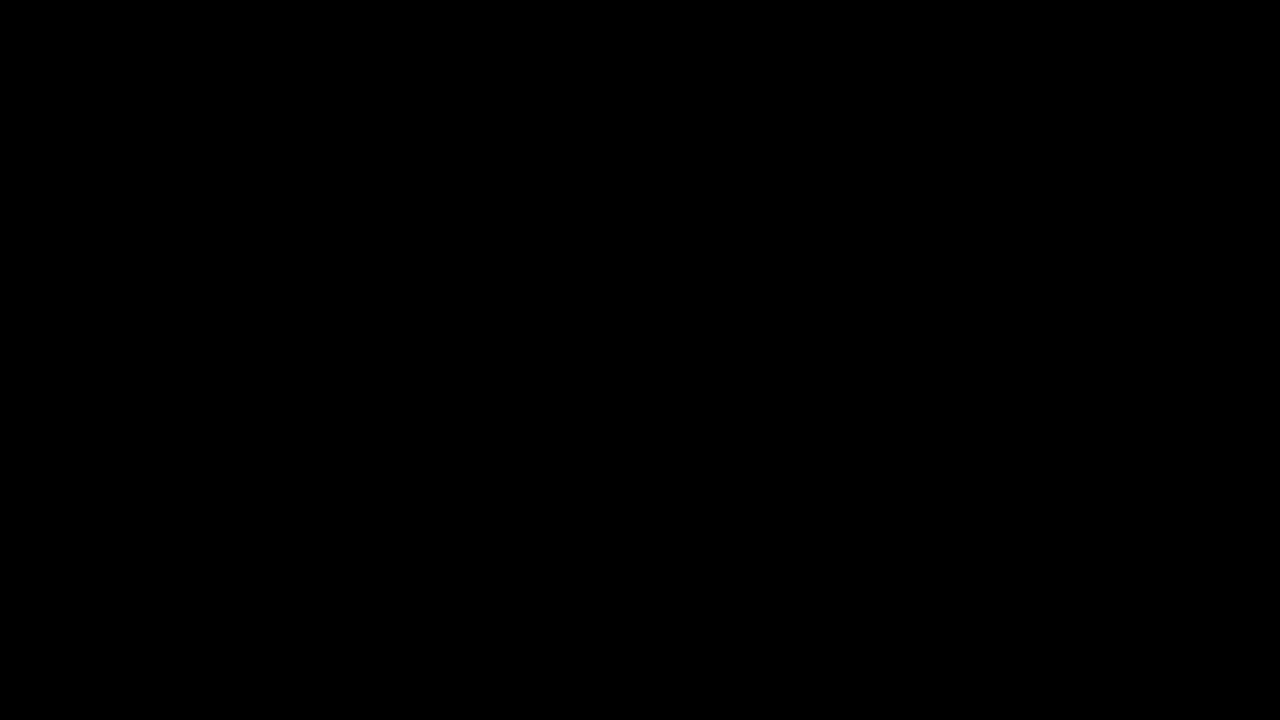 type 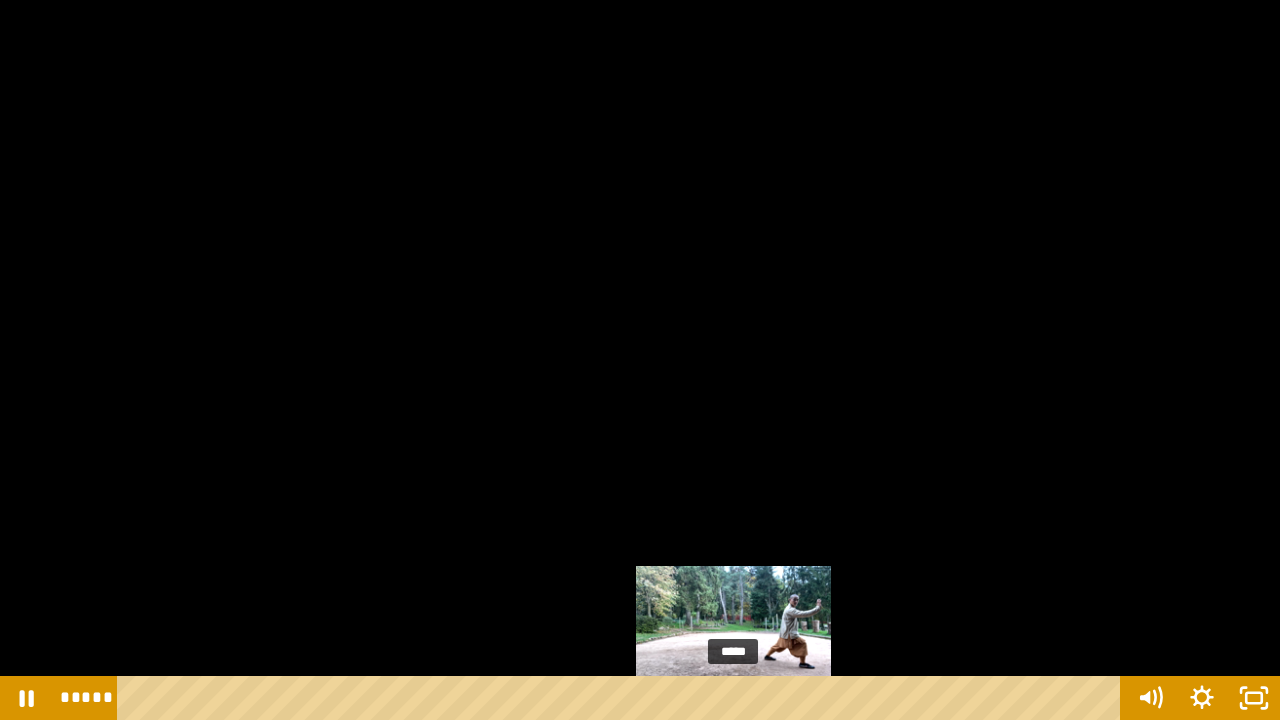 drag, startPoint x: 765, startPoint y: 693, endPoint x: 736, endPoint y: 691, distance: 29.068884 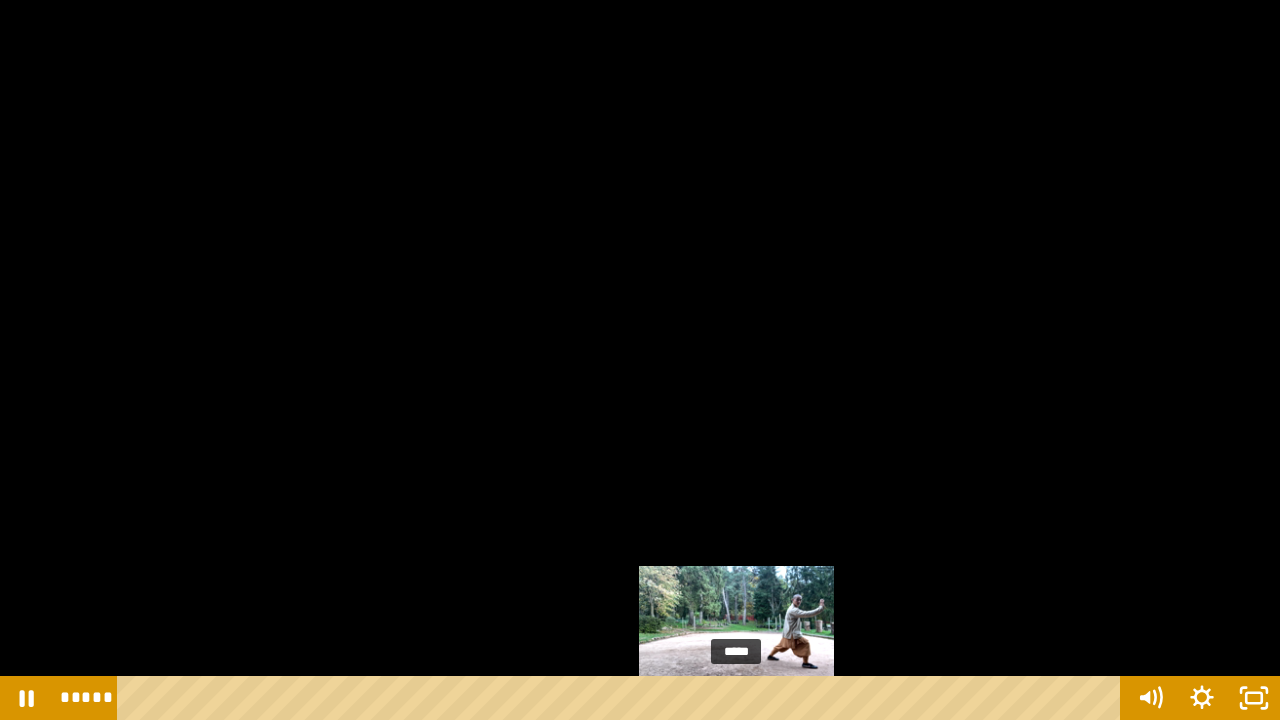 drag, startPoint x: 763, startPoint y: 694, endPoint x: 739, endPoint y: 691, distance: 24.186773 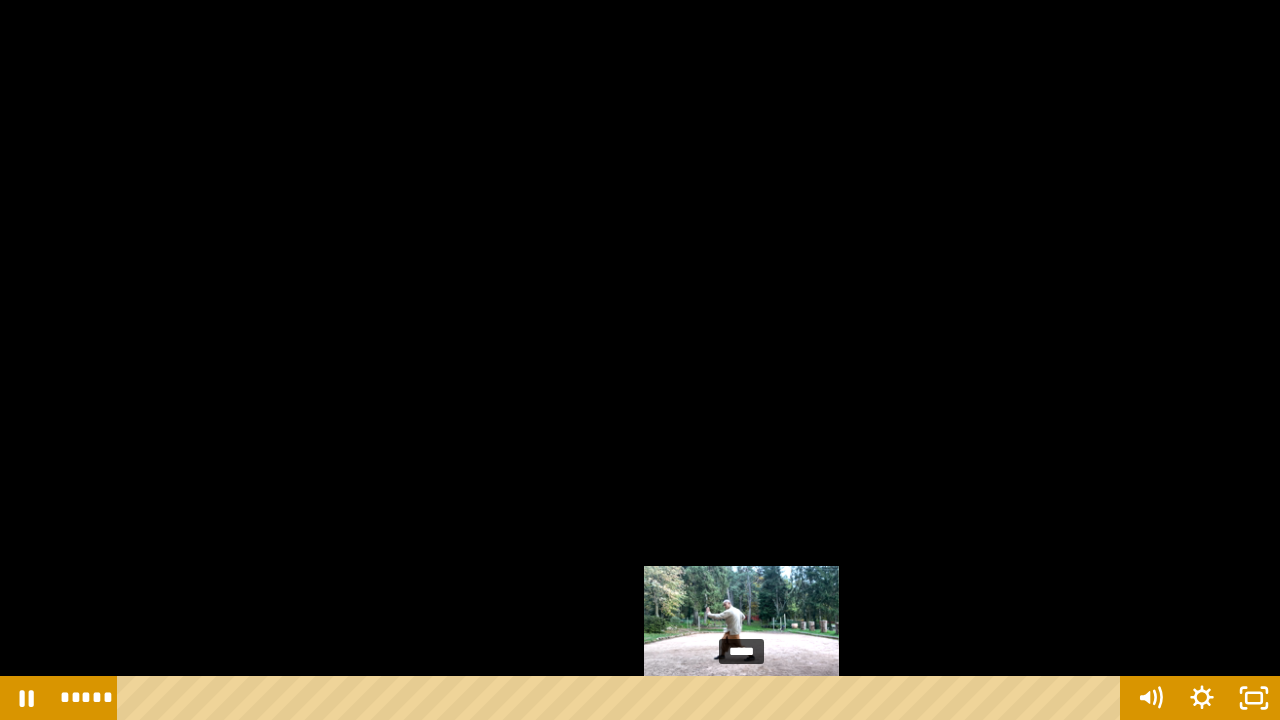 click at bounding box center [741, 698] 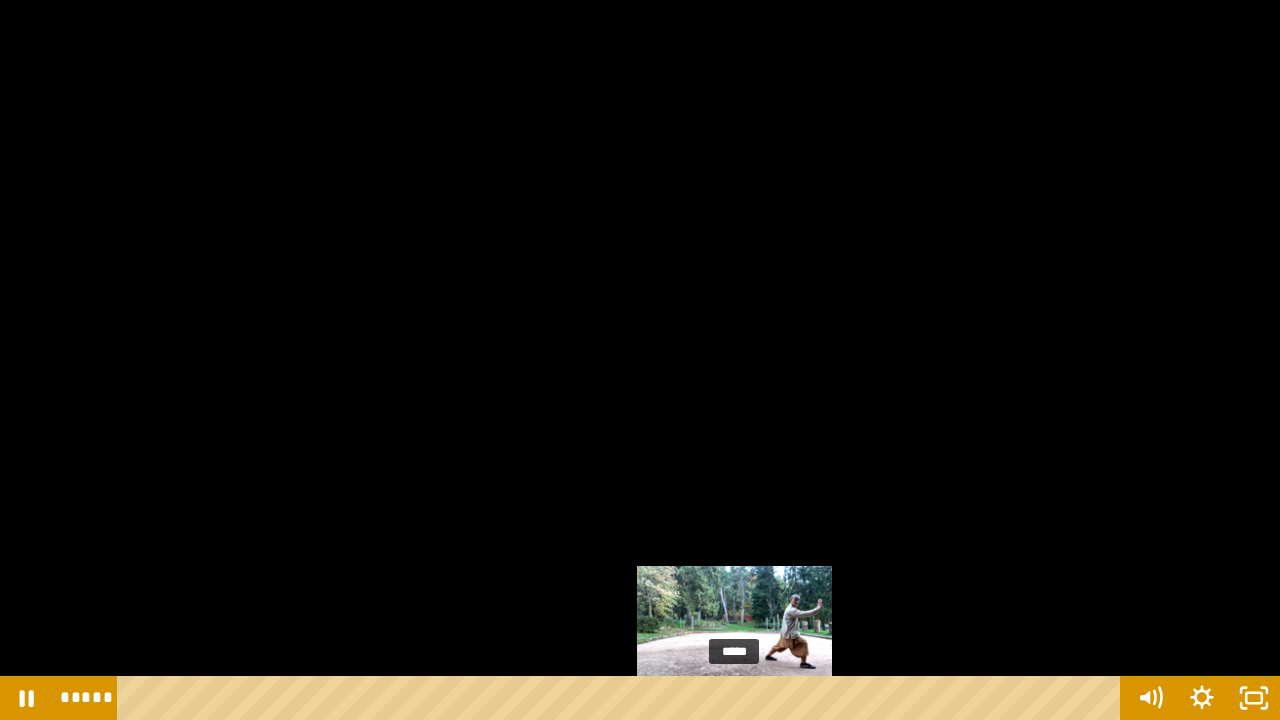 drag, startPoint x: 792, startPoint y: 675, endPoint x: 737, endPoint y: 694, distance: 58.189346 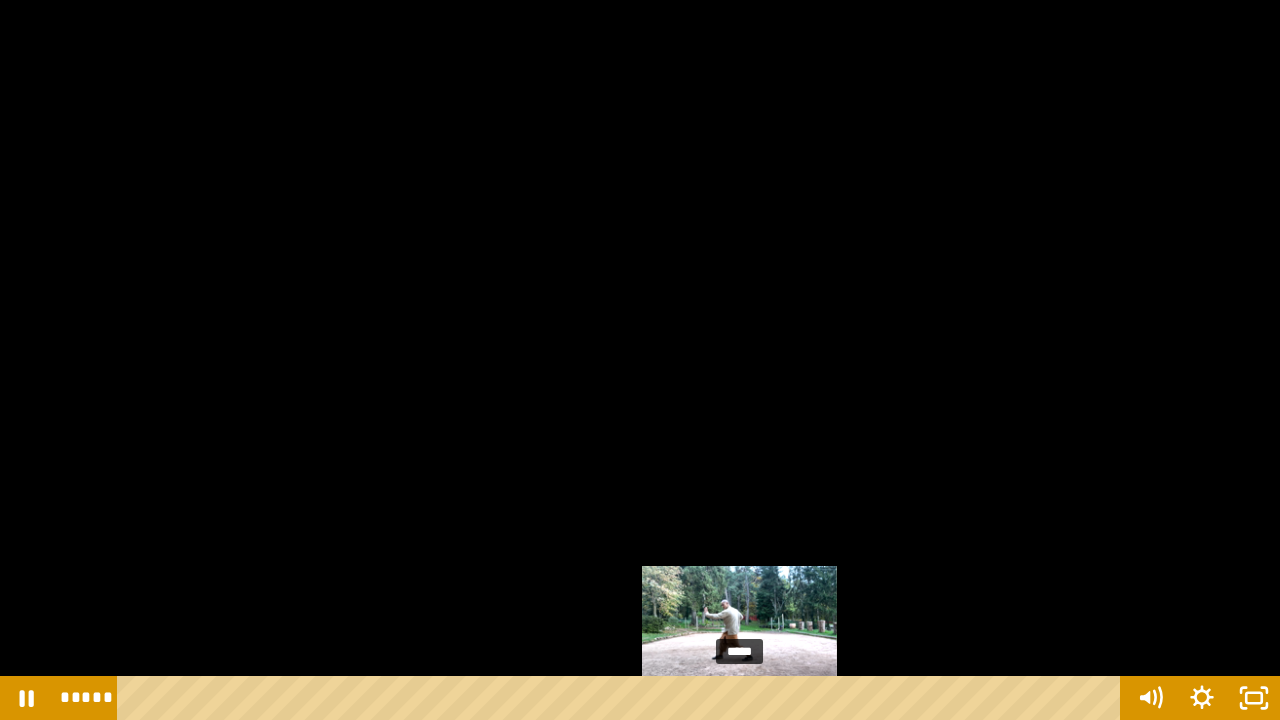 click at bounding box center [739, 698] 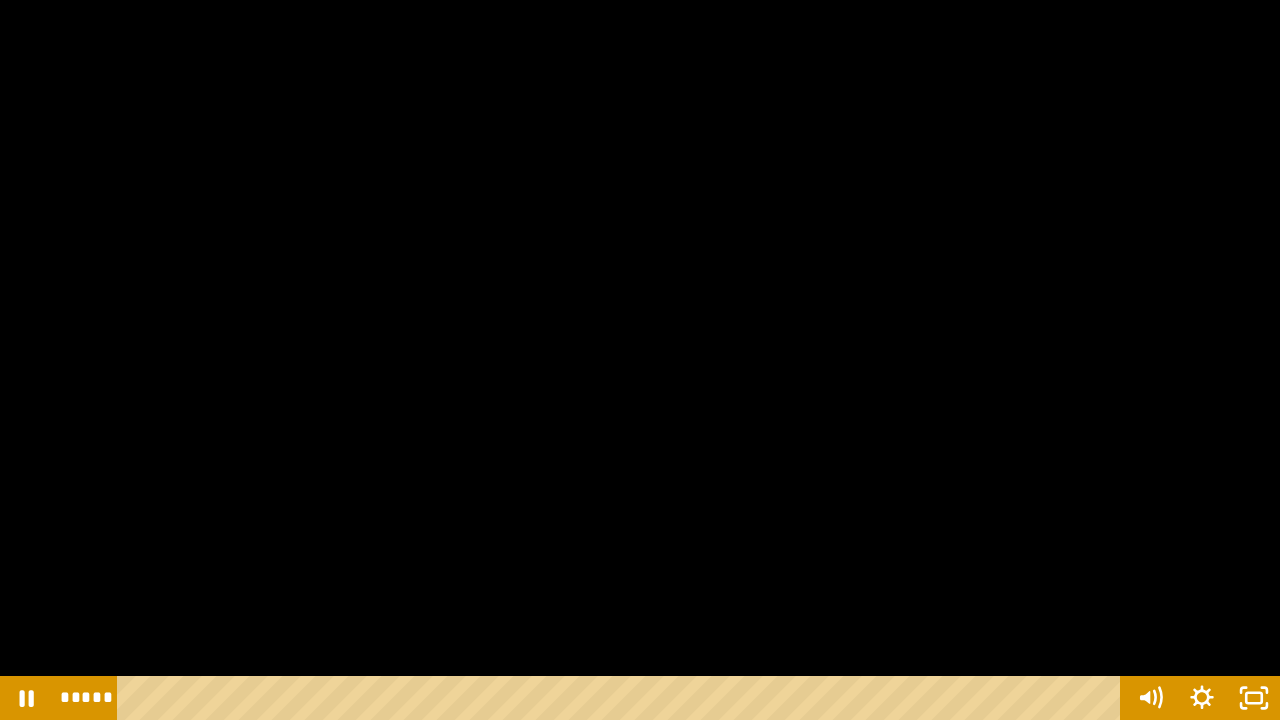 click at bounding box center (640, 360) 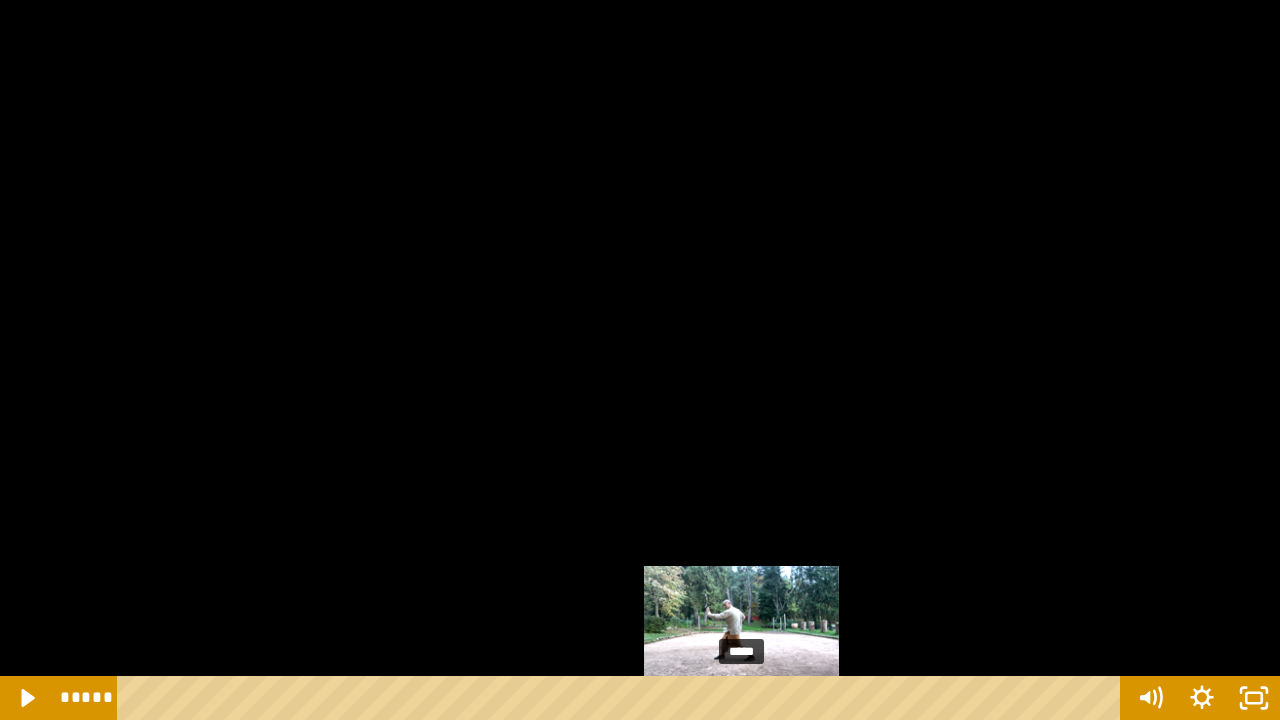 drag, startPoint x: 762, startPoint y: 698, endPoint x: 744, endPoint y: 695, distance: 18.248287 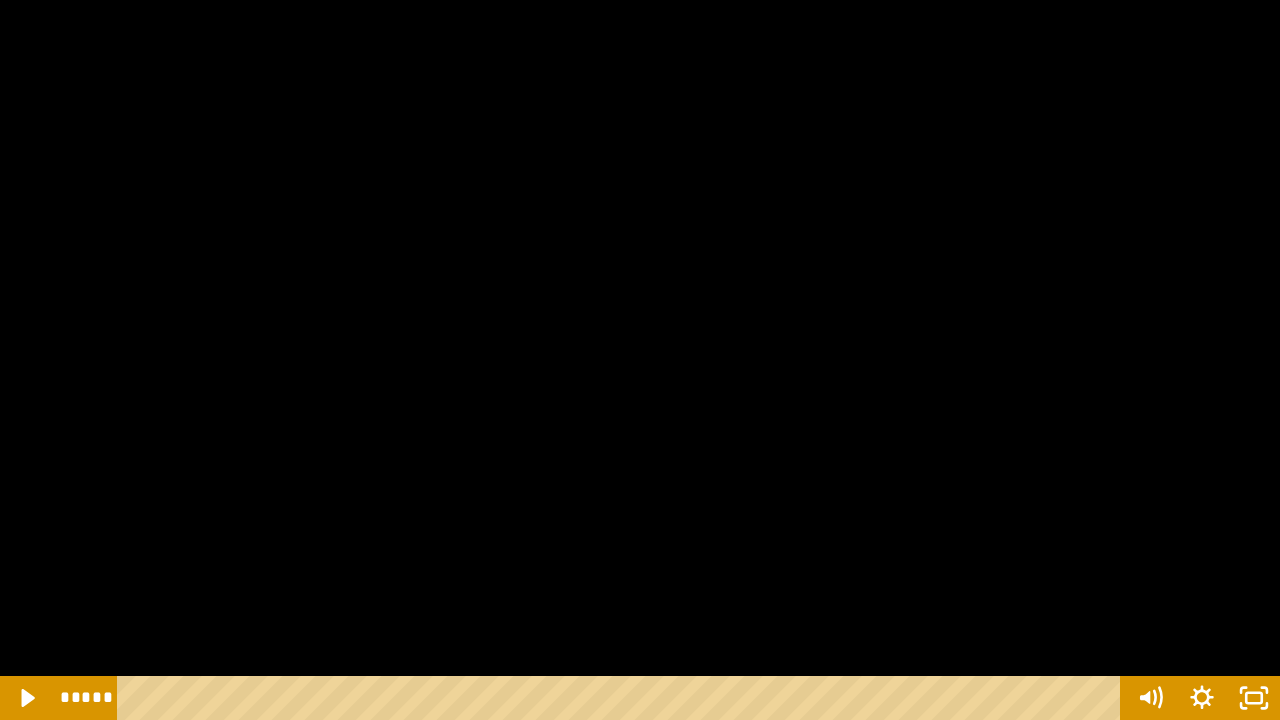 click at bounding box center (640, 360) 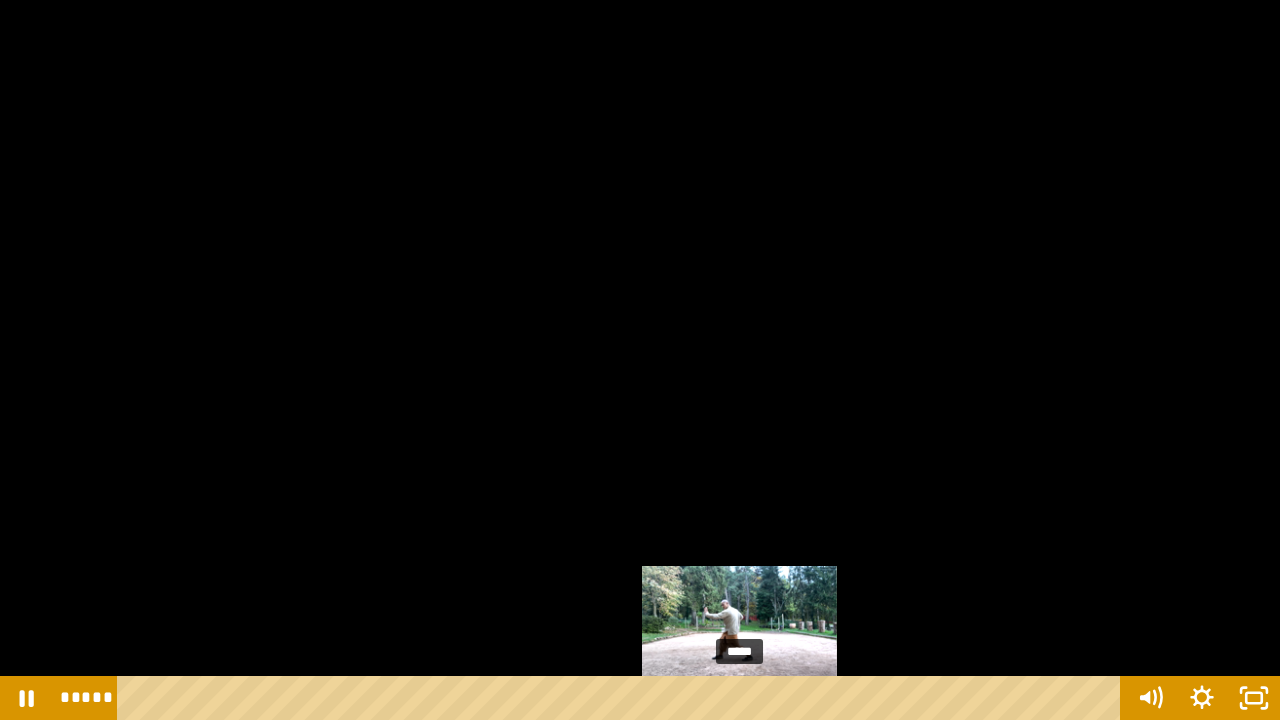 click on "*****" at bounding box center [622, 698] 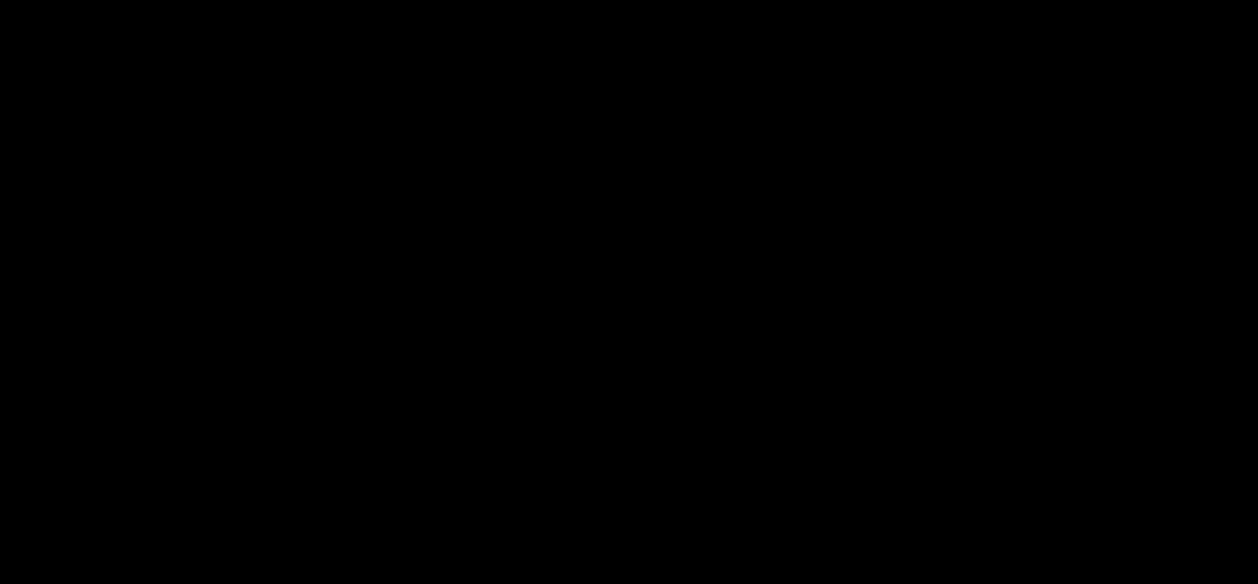 scroll, scrollTop: 401, scrollLeft: 0, axis: vertical 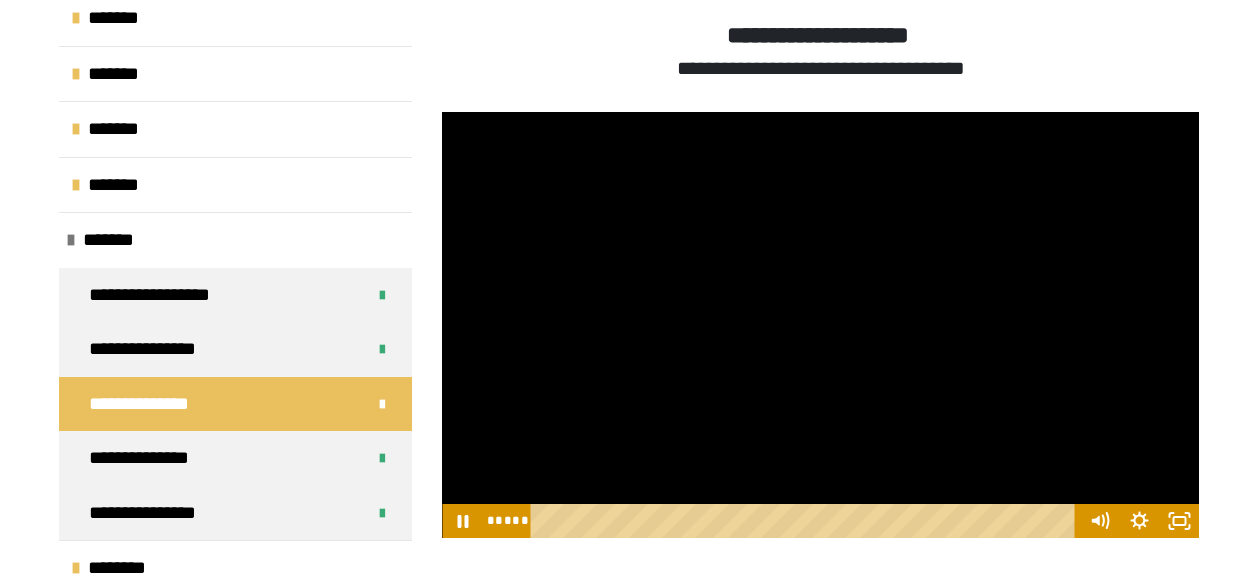 click at bounding box center (820, 325) 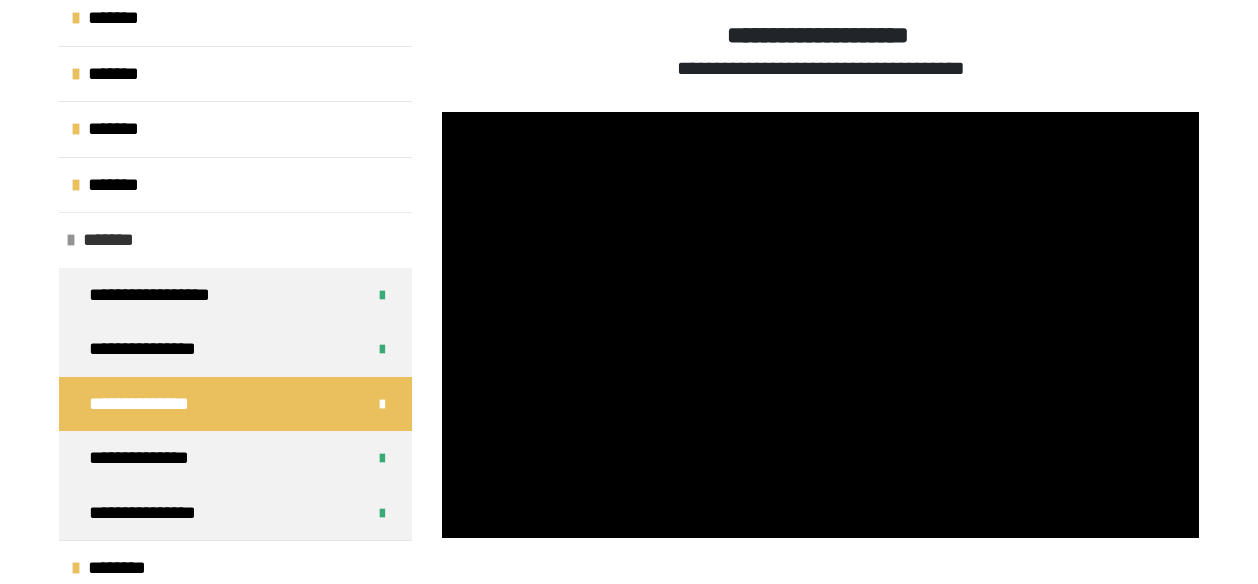 click on "*******" at bounding box center (235, 240) 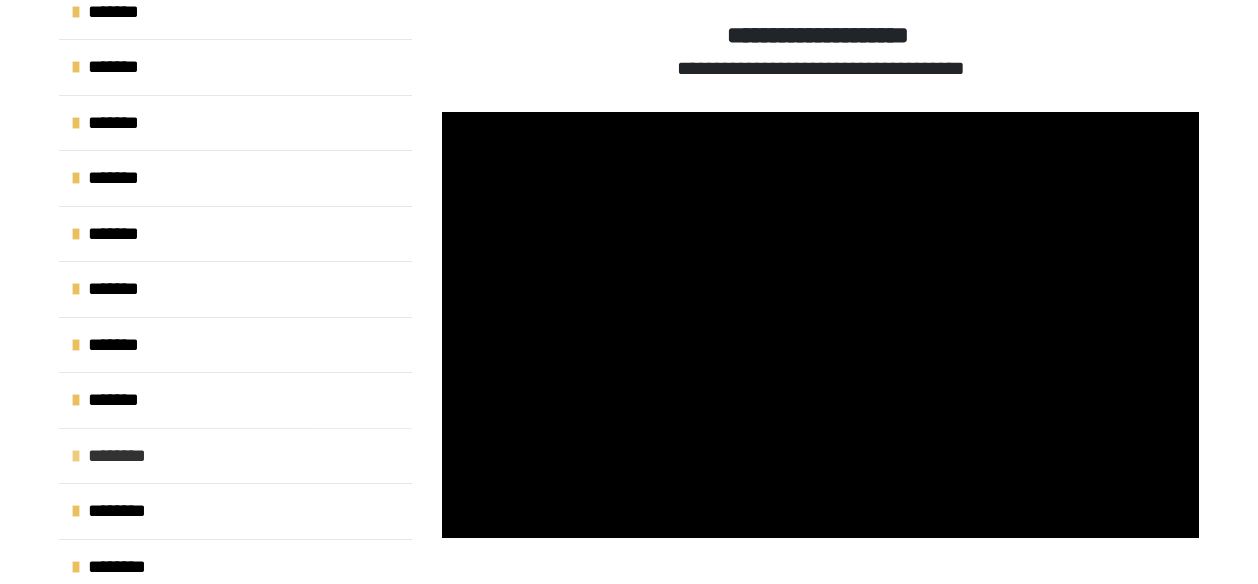 click on "********" at bounding box center [235, 456] 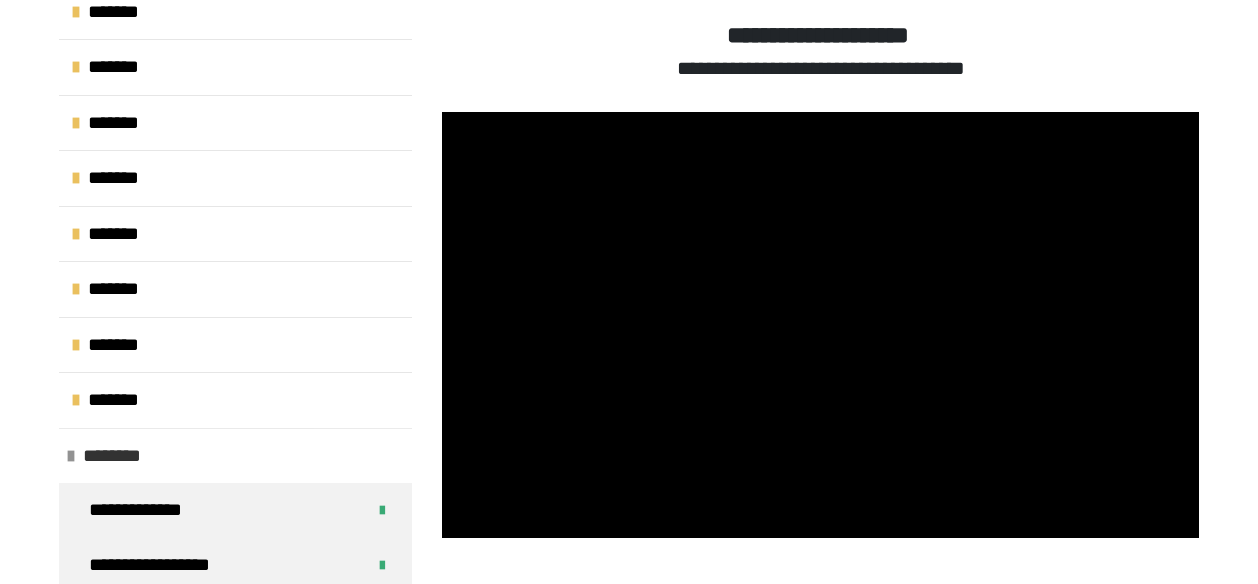 scroll, scrollTop: 401, scrollLeft: 0, axis: vertical 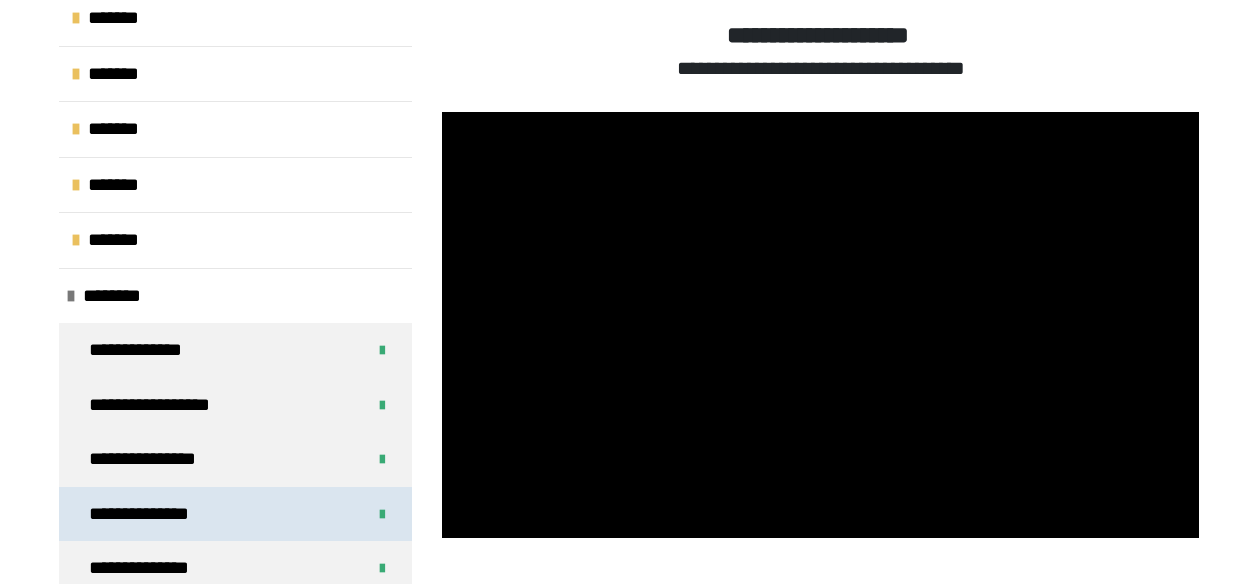 click on "**********" at bounding box center (235, 514) 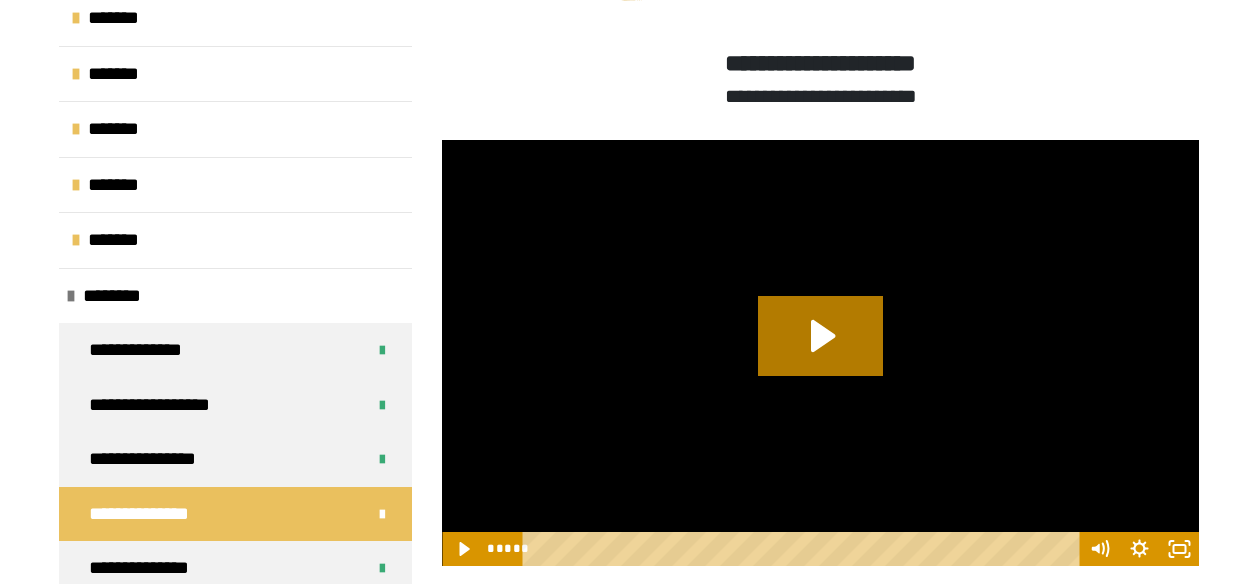 scroll, scrollTop: 709, scrollLeft: 0, axis: vertical 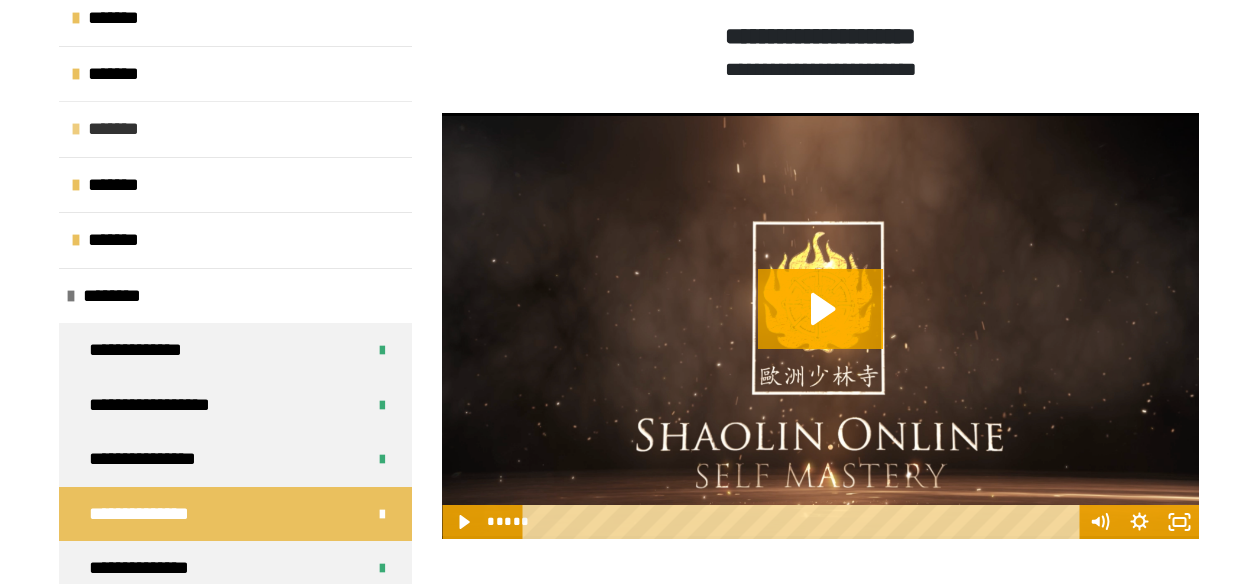 click on "*******" at bounding box center [235, 129] 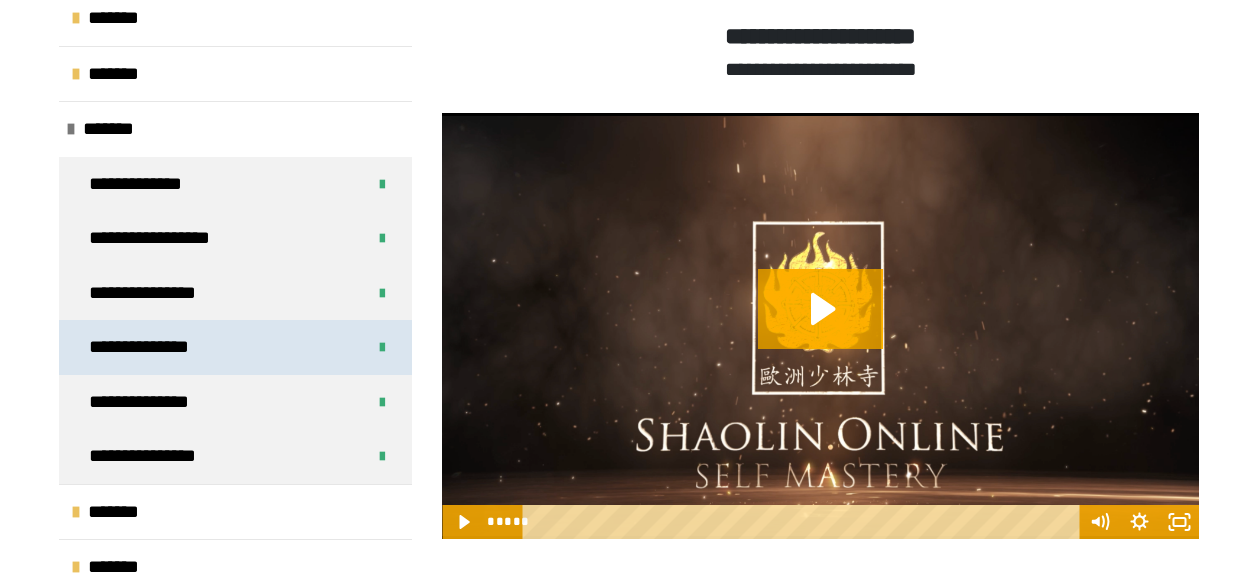 click on "**********" at bounding box center [235, 347] 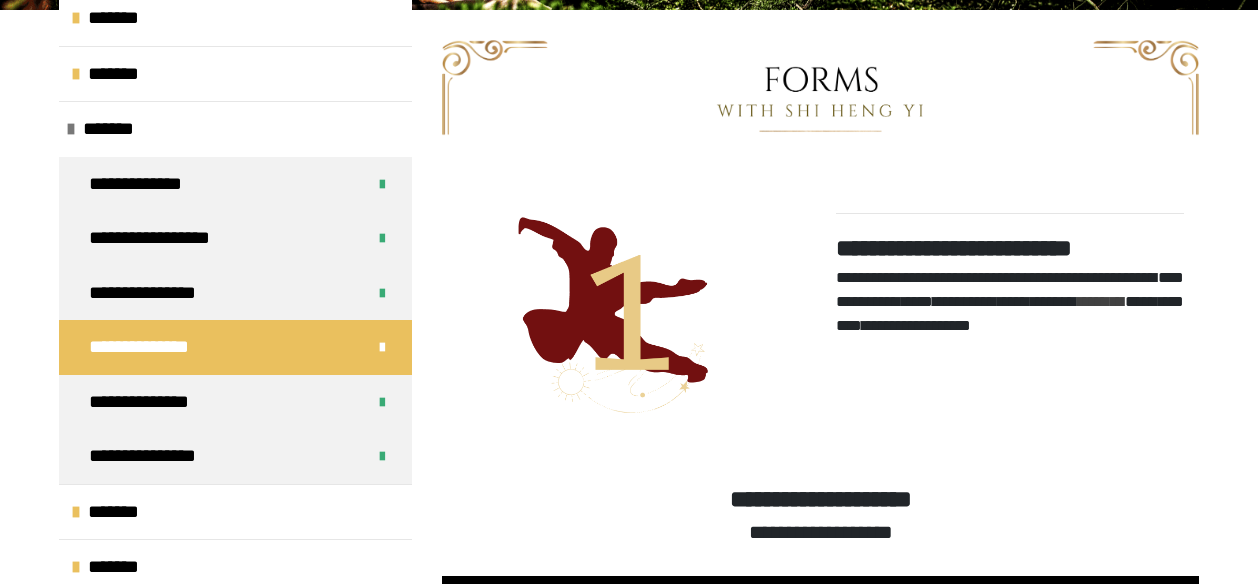 scroll, scrollTop: 780, scrollLeft: 0, axis: vertical 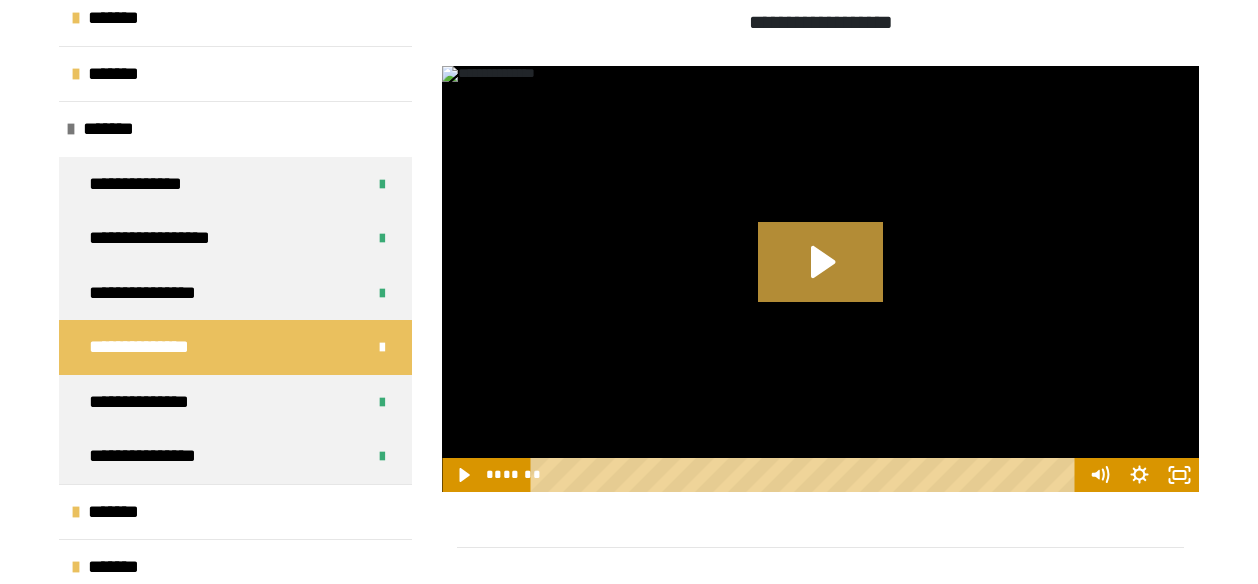 click 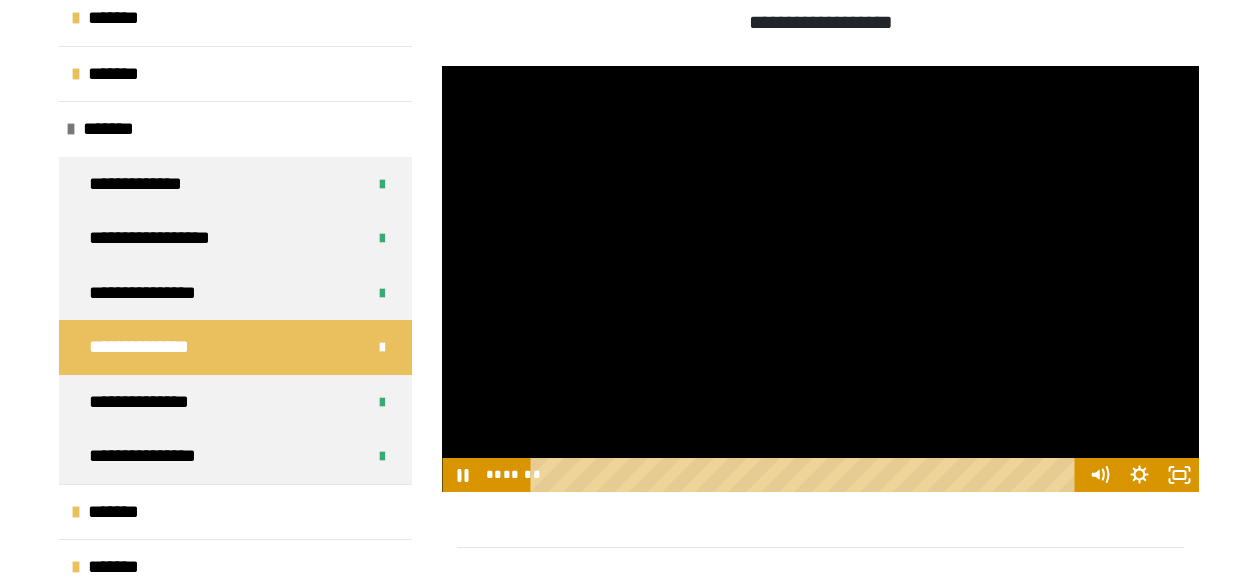 click on "**********" at bounding box center [820, 4] 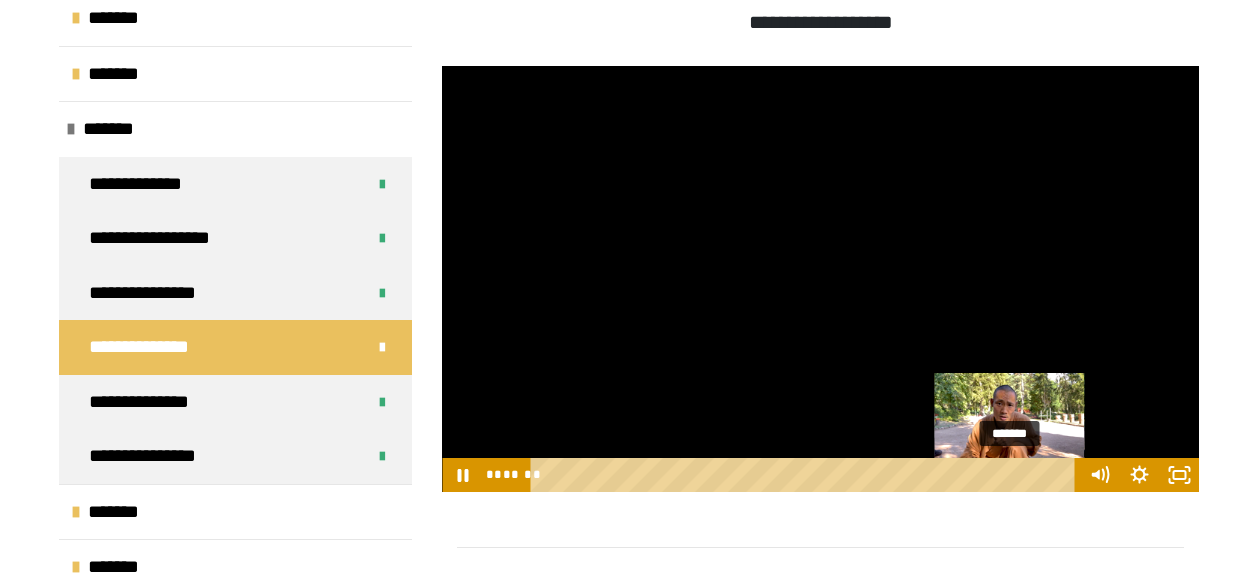 click on "*******" at bounding box center [806, 475] 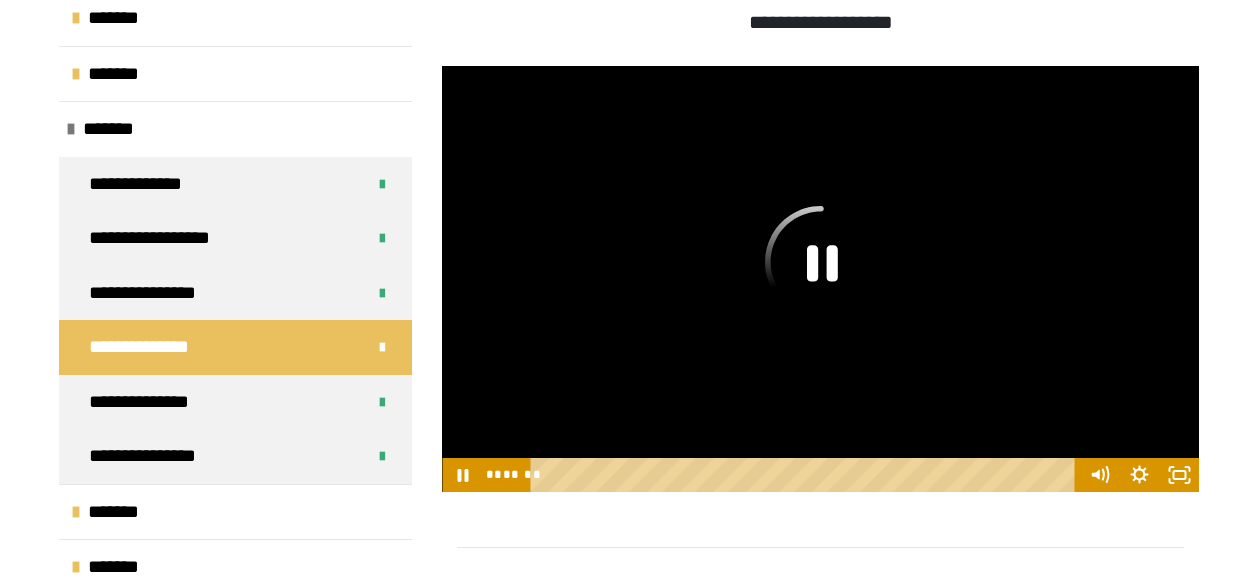 click at bounding box center [820, 279] 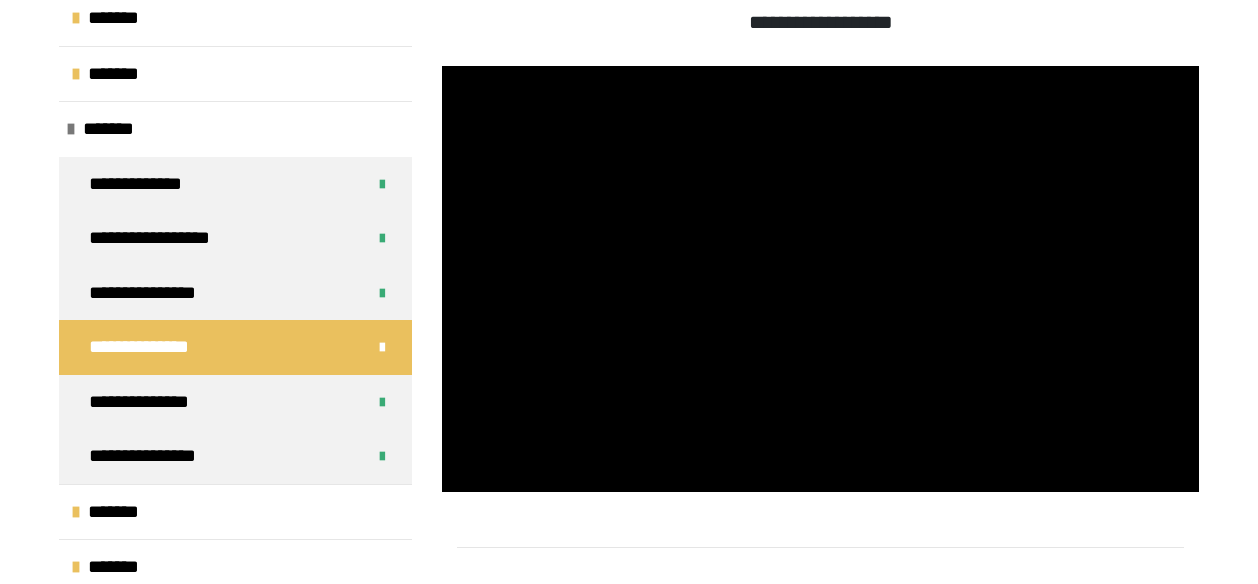 click at bounding box center [820, 279] 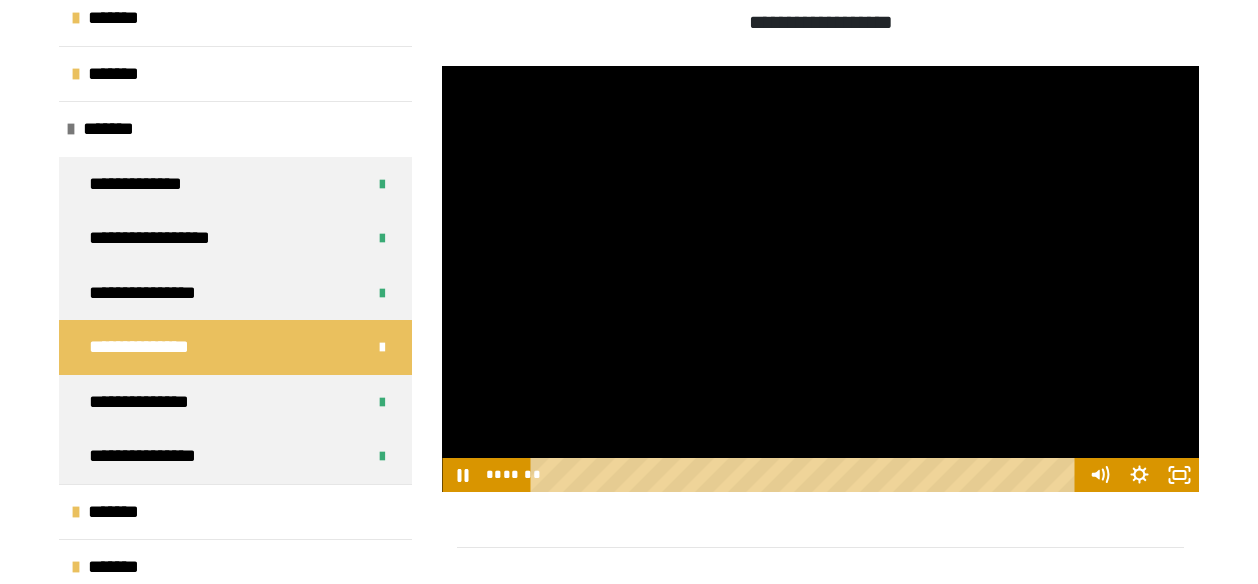 click at bounding box center [820, 279] 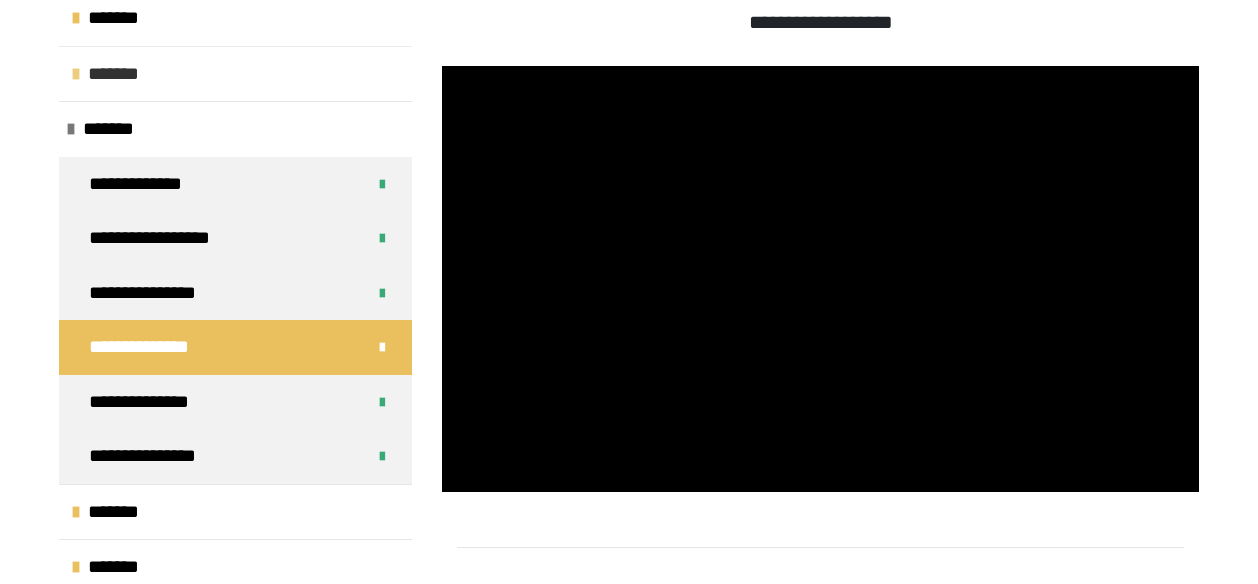 click on "*******" at bounding box center [235, 74] 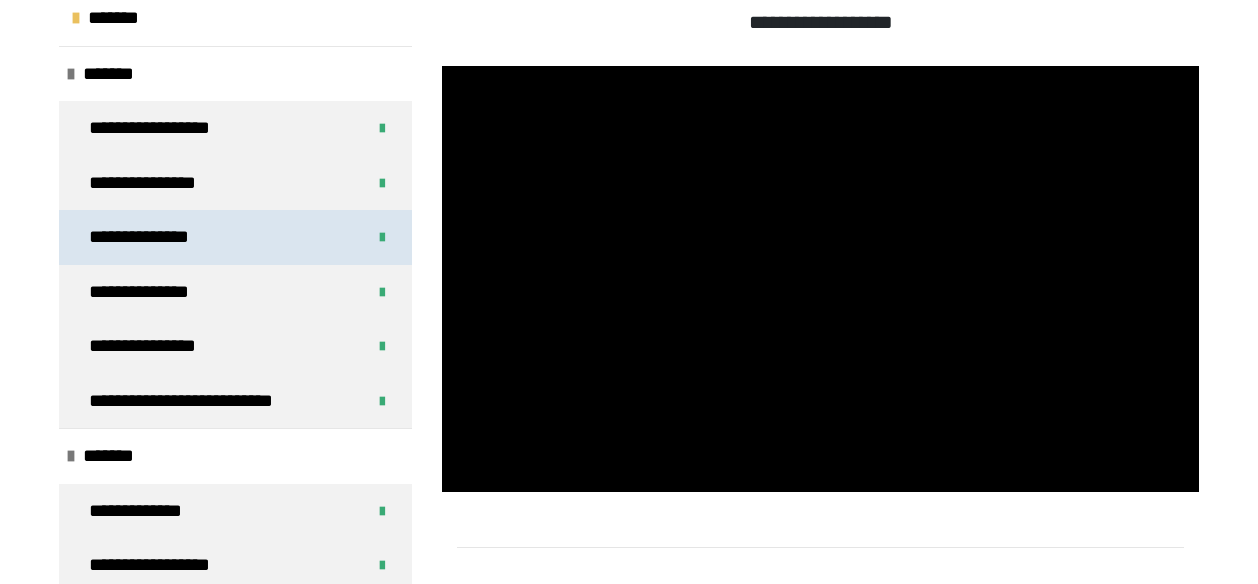 click on "**********" at bounding box center [235, 237] 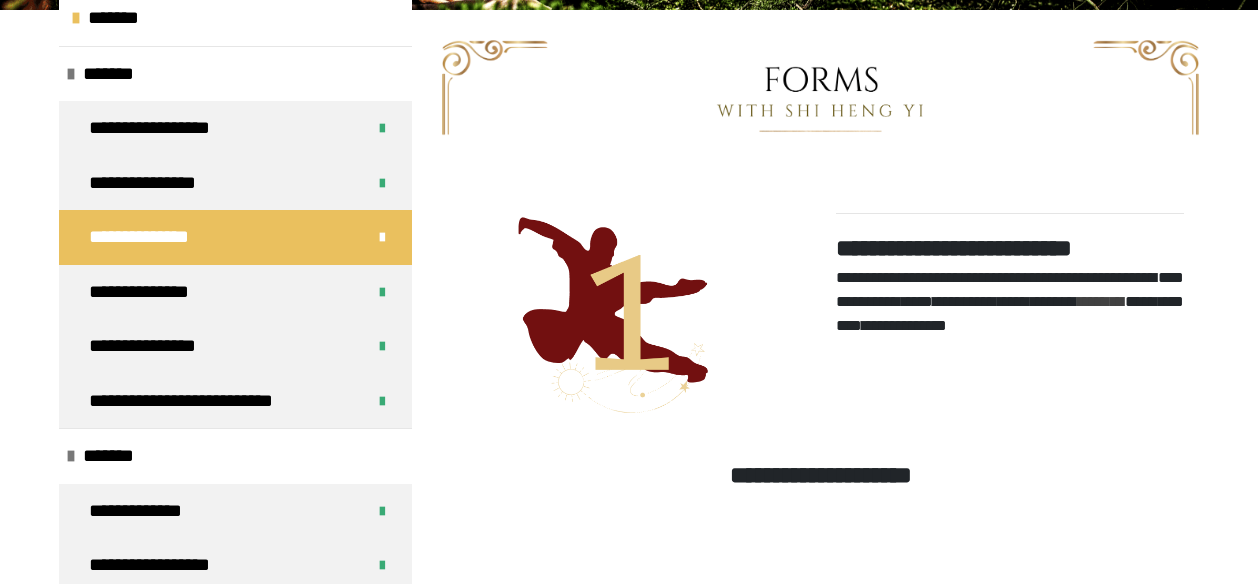 scroll, scrollTop: 780, scrollLeft: 0, axis: vertical 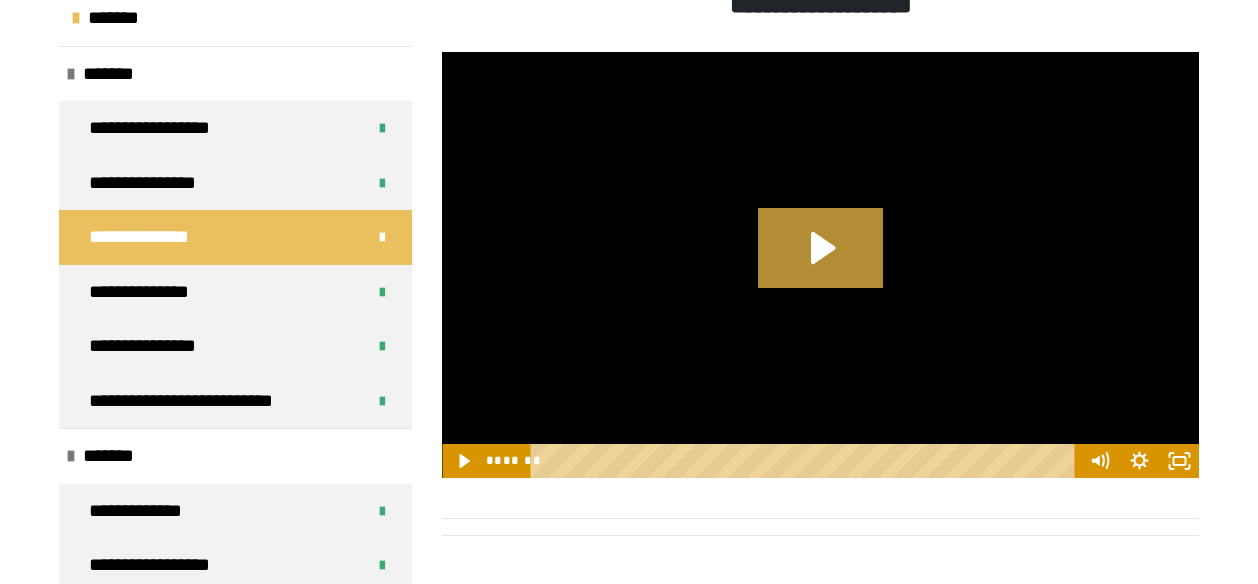 click 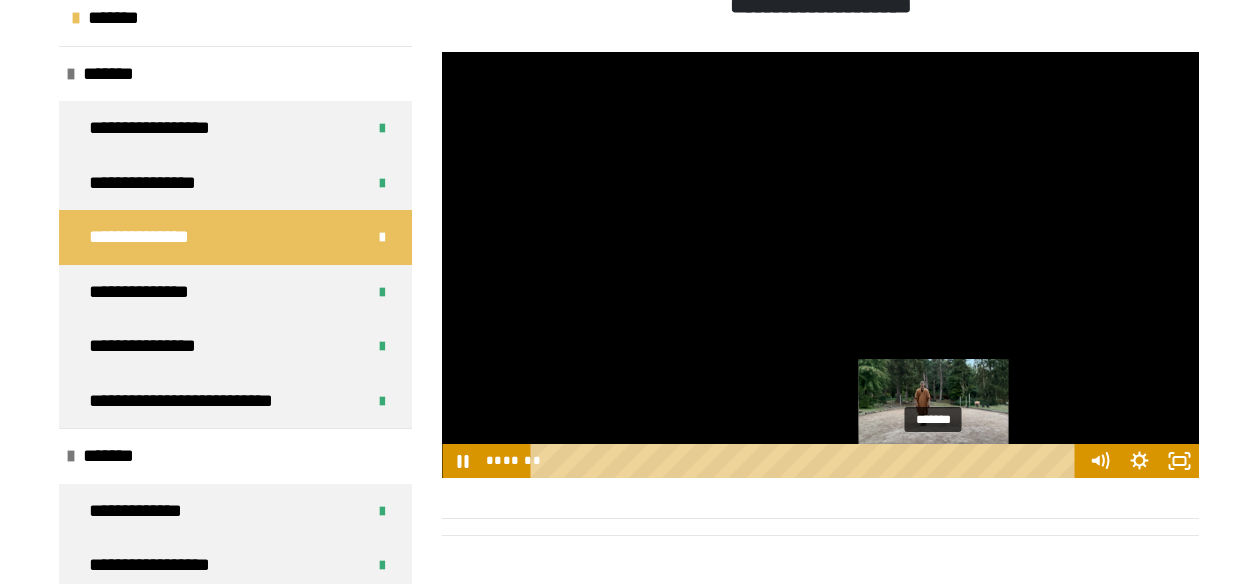 click on "*******" at bounding box center (806, 461) 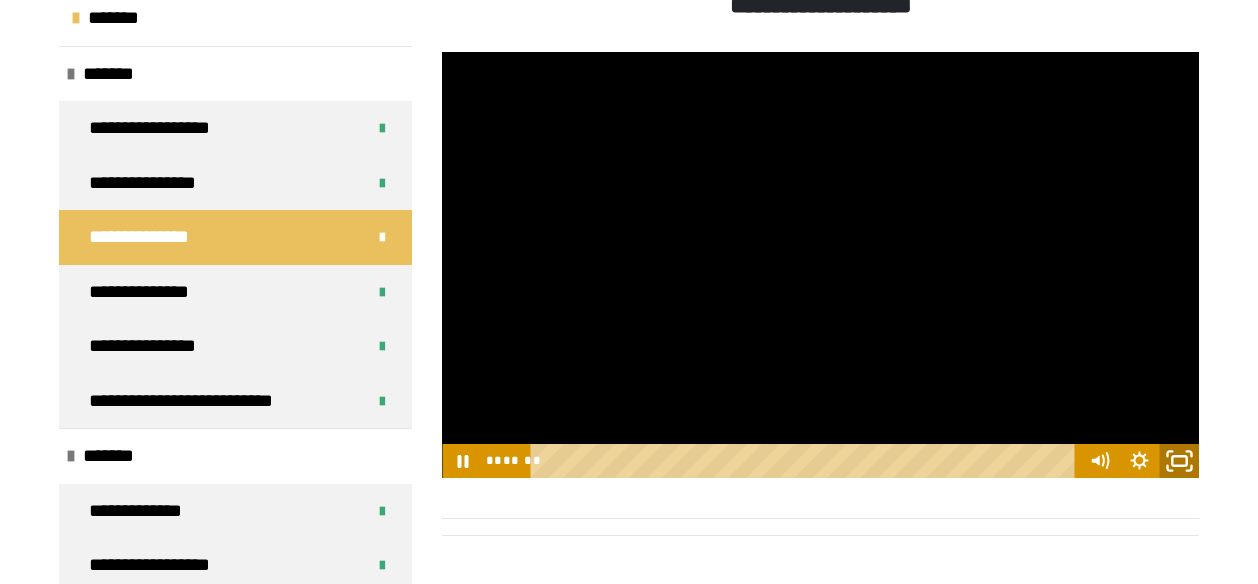 click 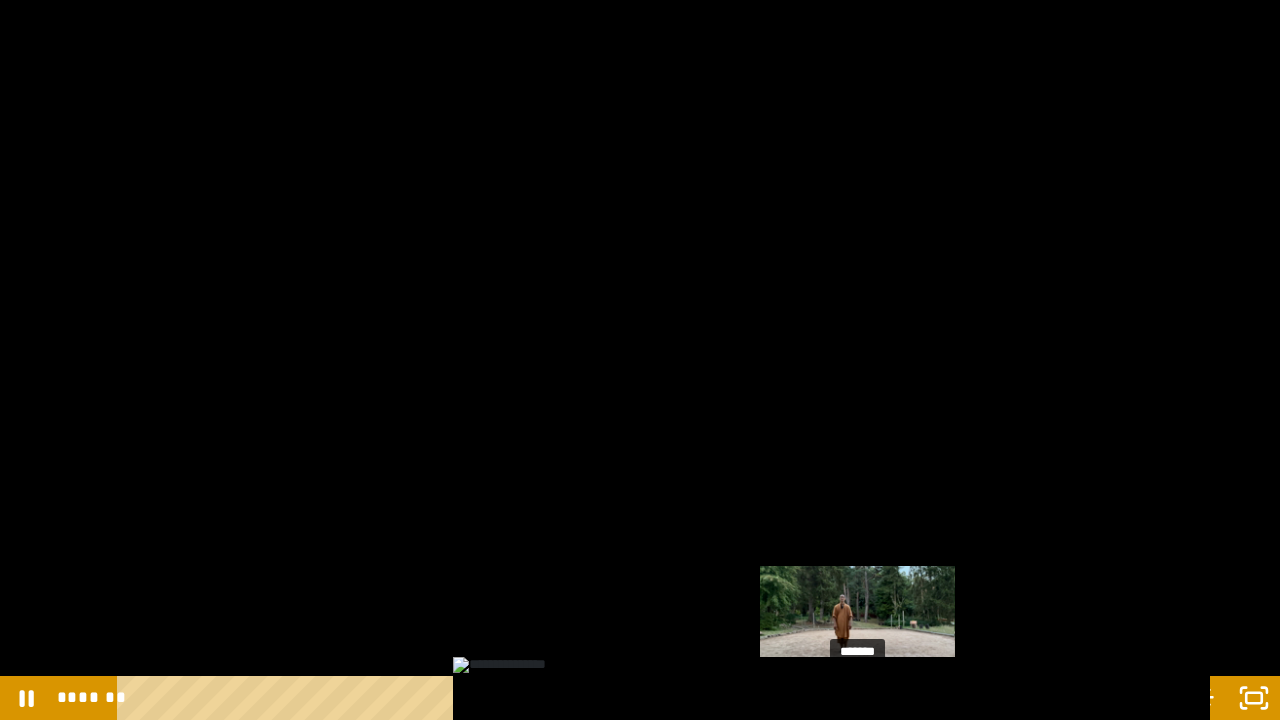 click on "*******" at bounding box center (622, 698) 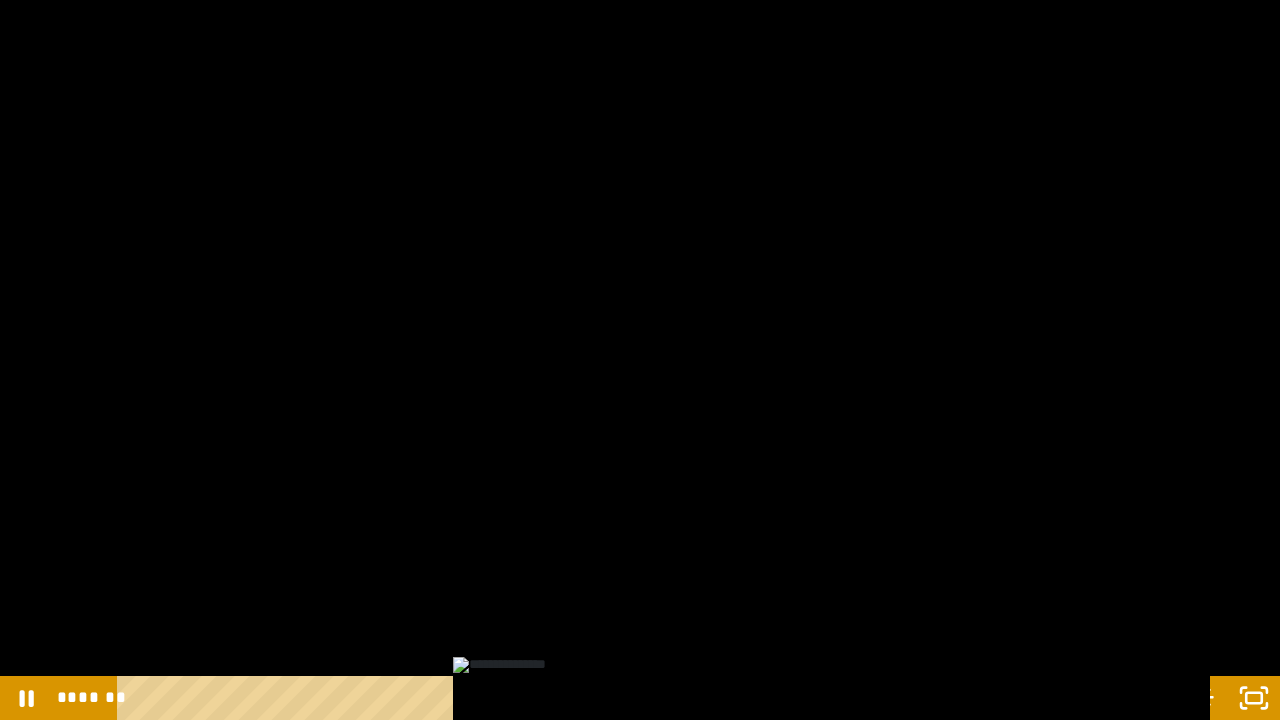 click at bounding box center (640, 360) 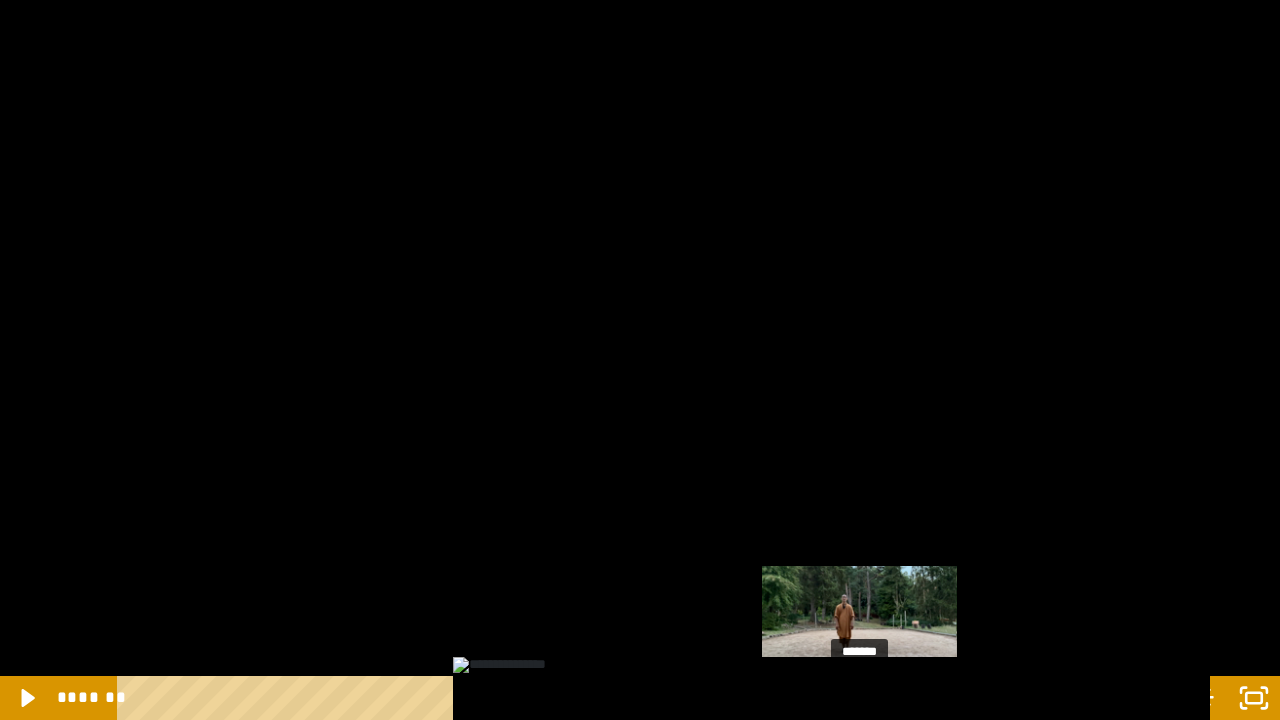 drag, startPoint x: 898, startPoint y: 696, endPoint x: 862, endPoint y: 696, distance: 36 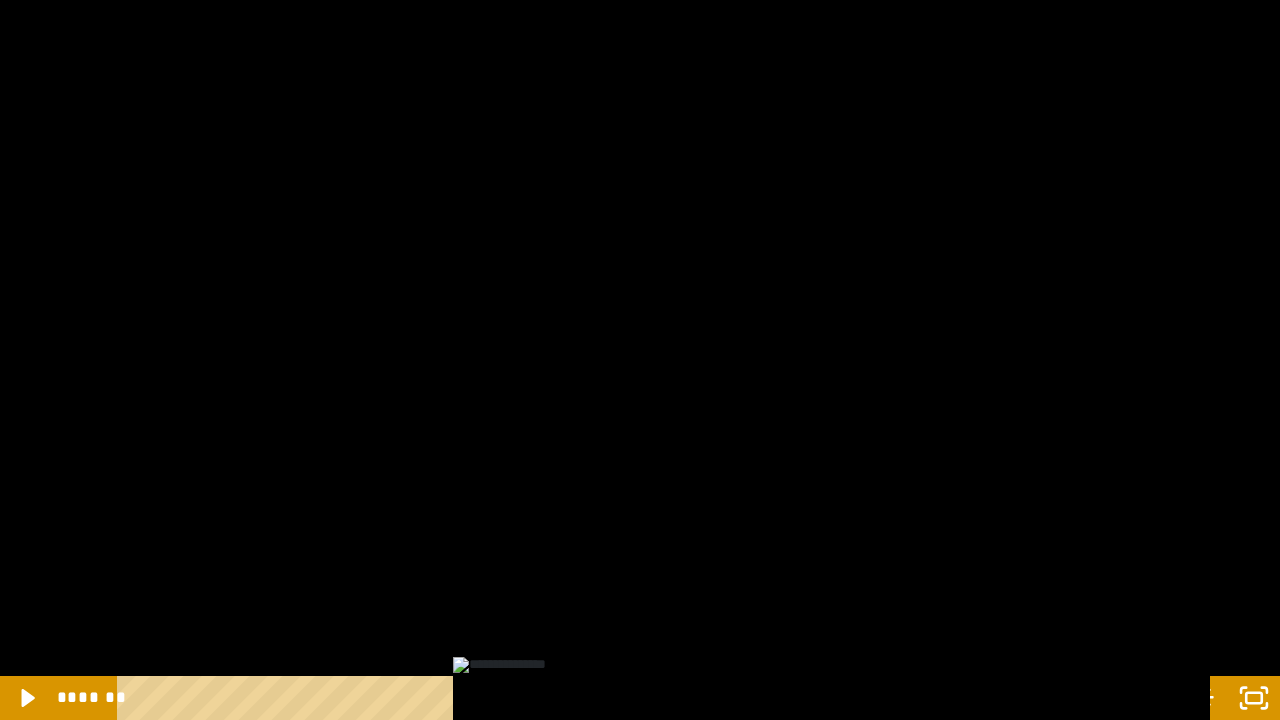 click at bounding box center (640, 360) 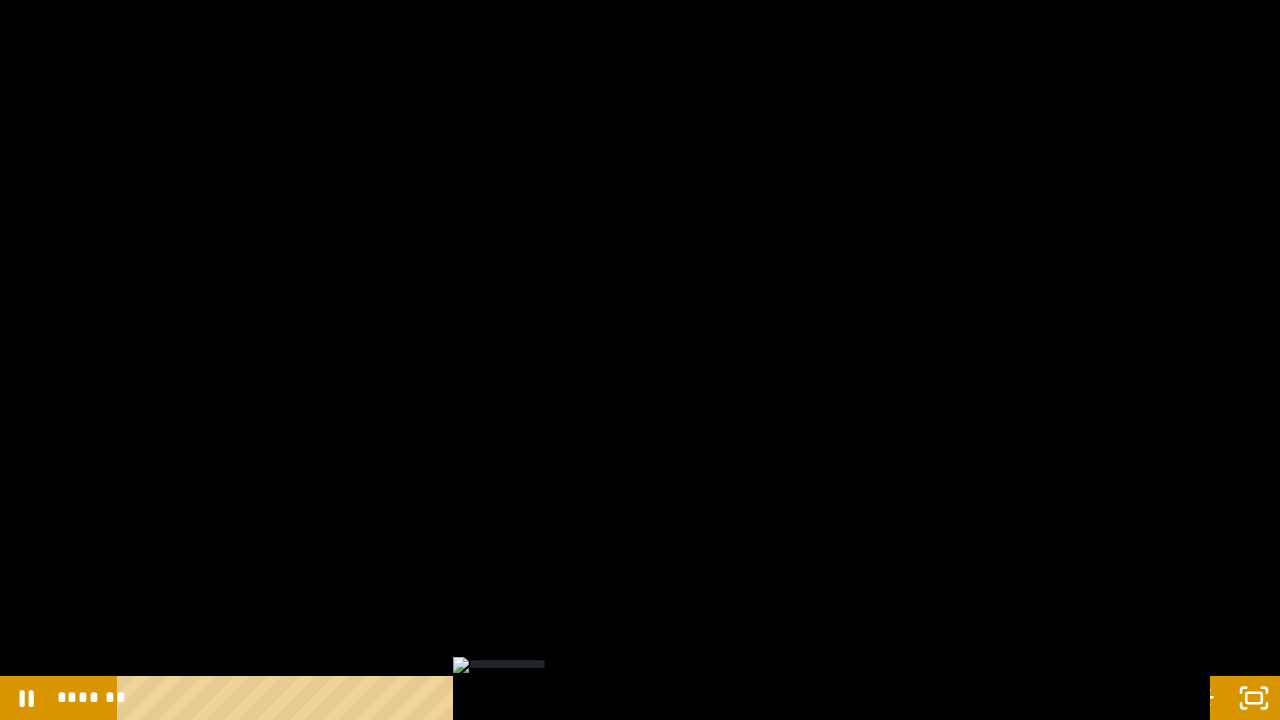 click at bounding box center (640, 360) 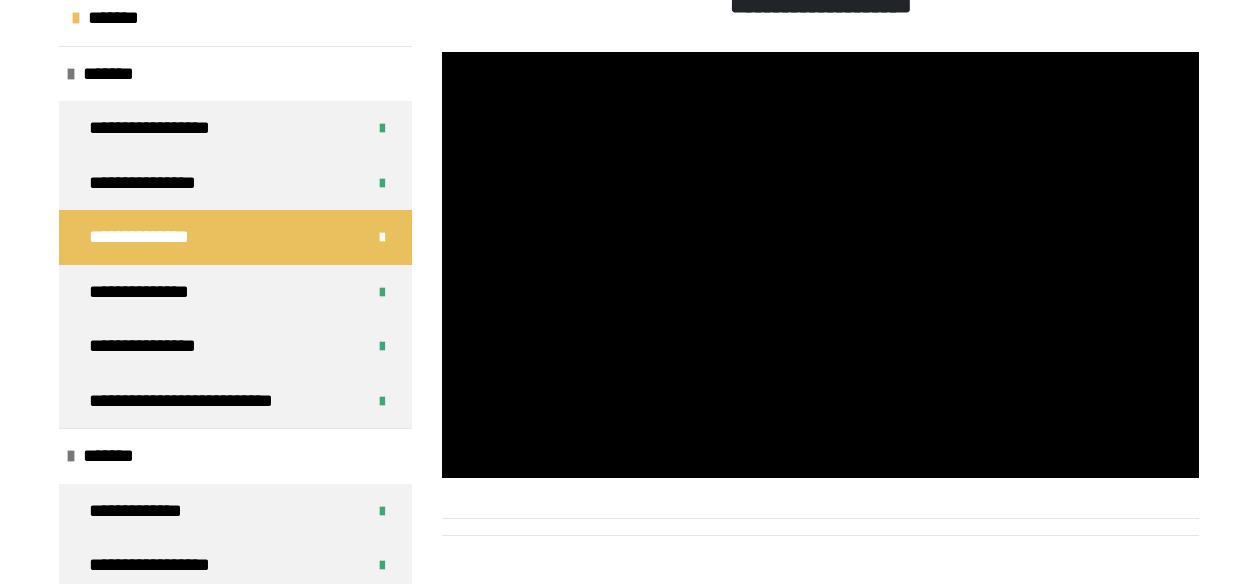 scroll, scrollTop: 0, scrollLeft: 0, axis: both 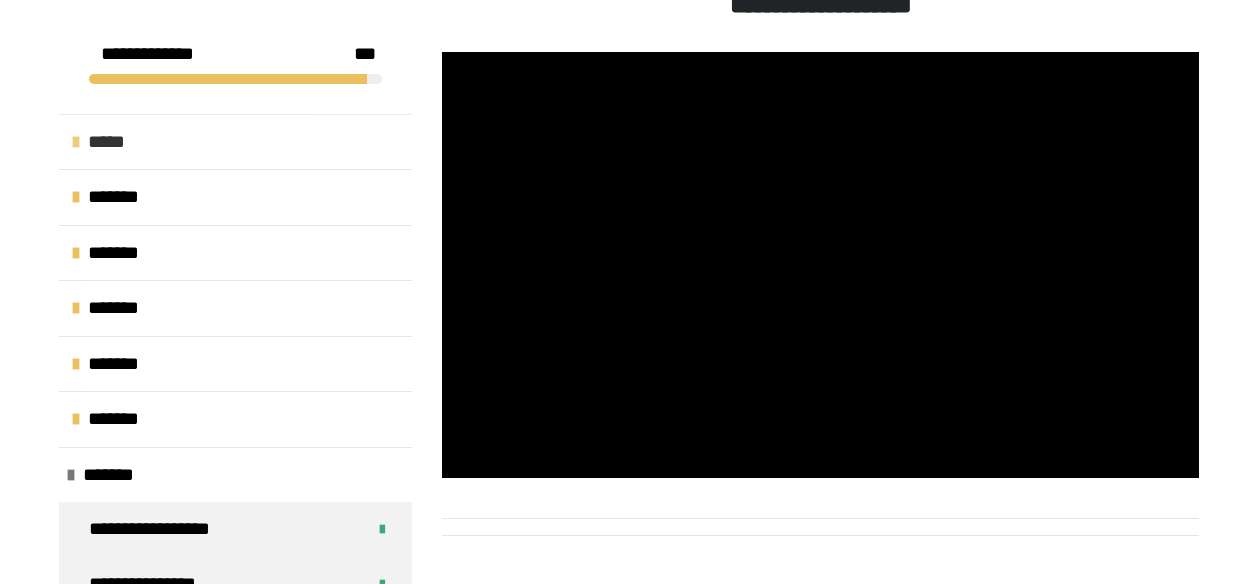 click on "*****" at bounding box center [235, 142] 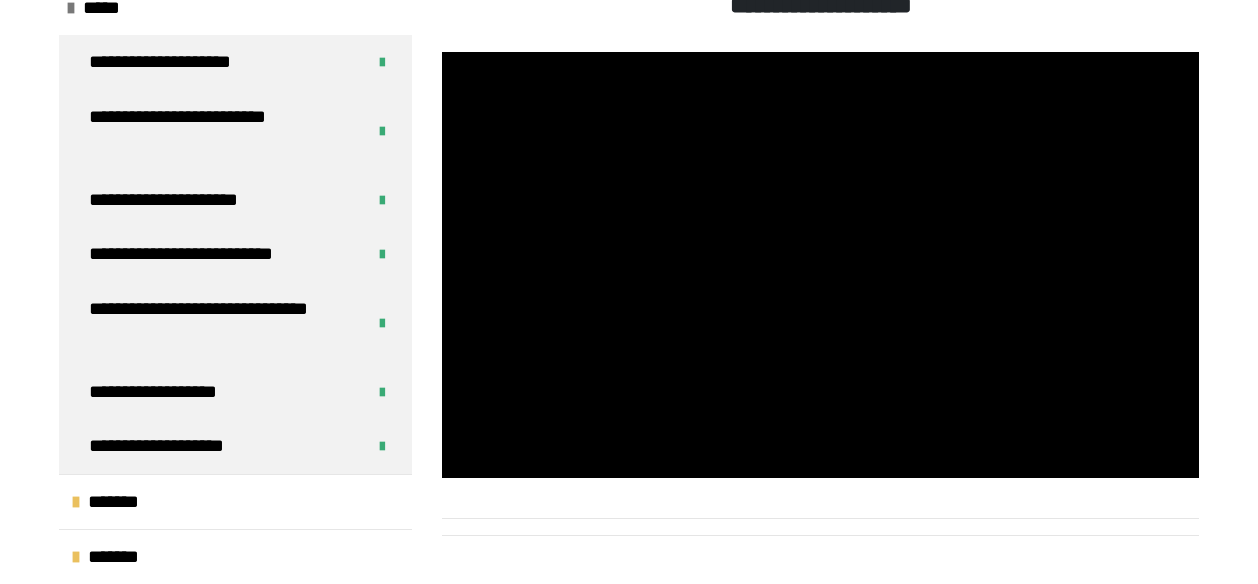 scroll, scrollTop: 147, scrollLeft: 0, axis: vertical 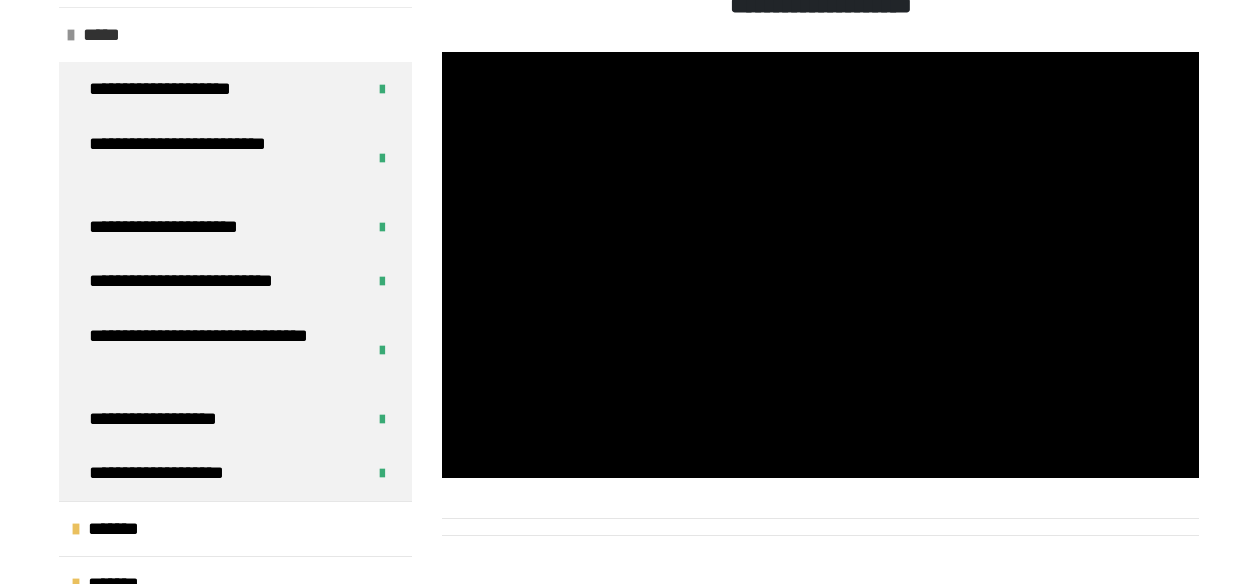 click on "*****" at bounding box center [235, 35] 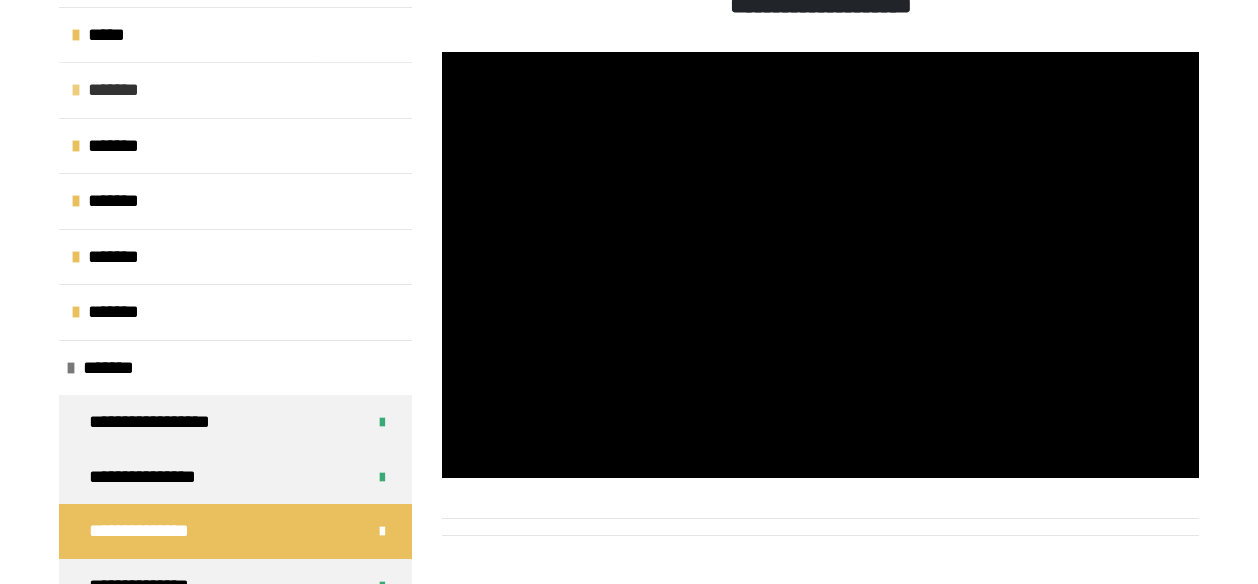 click on "*******" at bounding box center (235, 90) 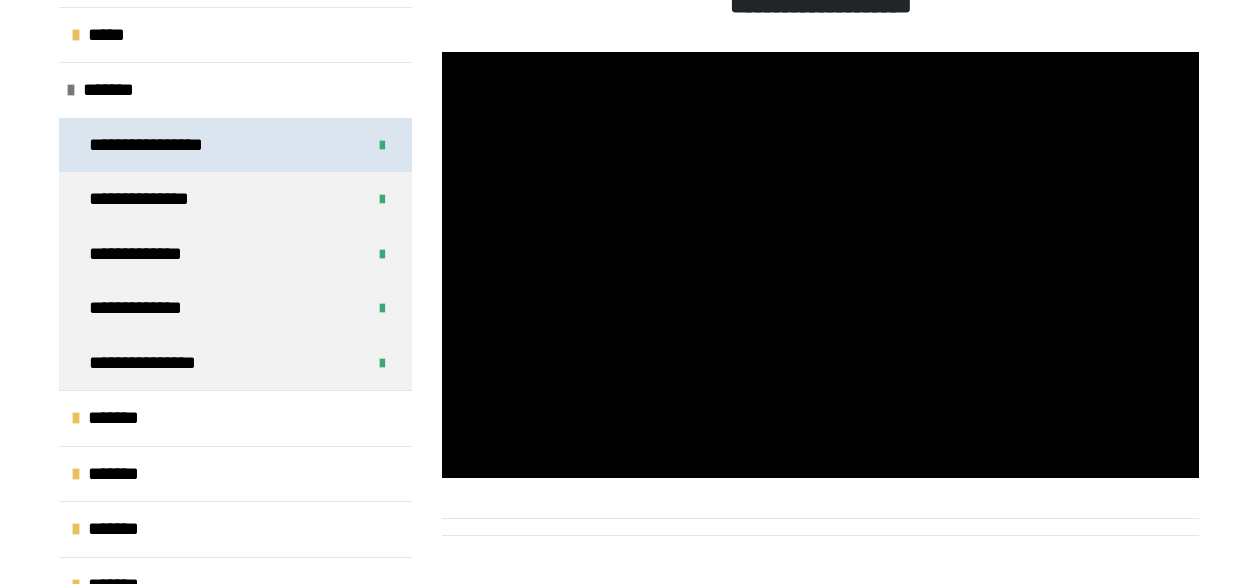 click on "**********" at bounding box center [235, 145] 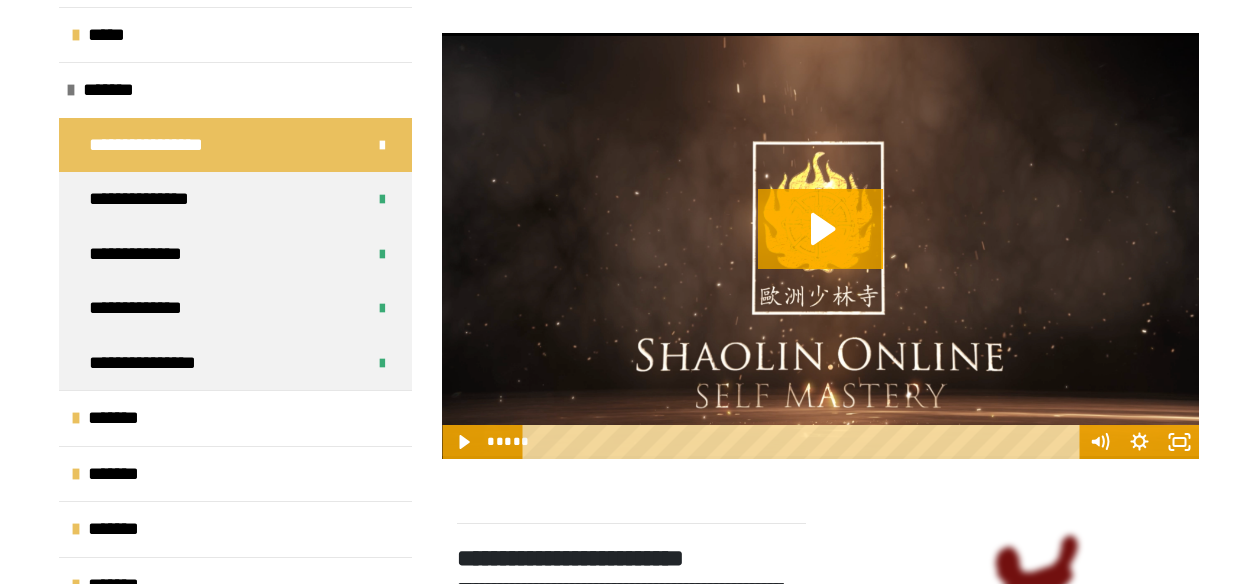 scroll, scrollTop: 830, scrollLeft: 0, axis: vertical 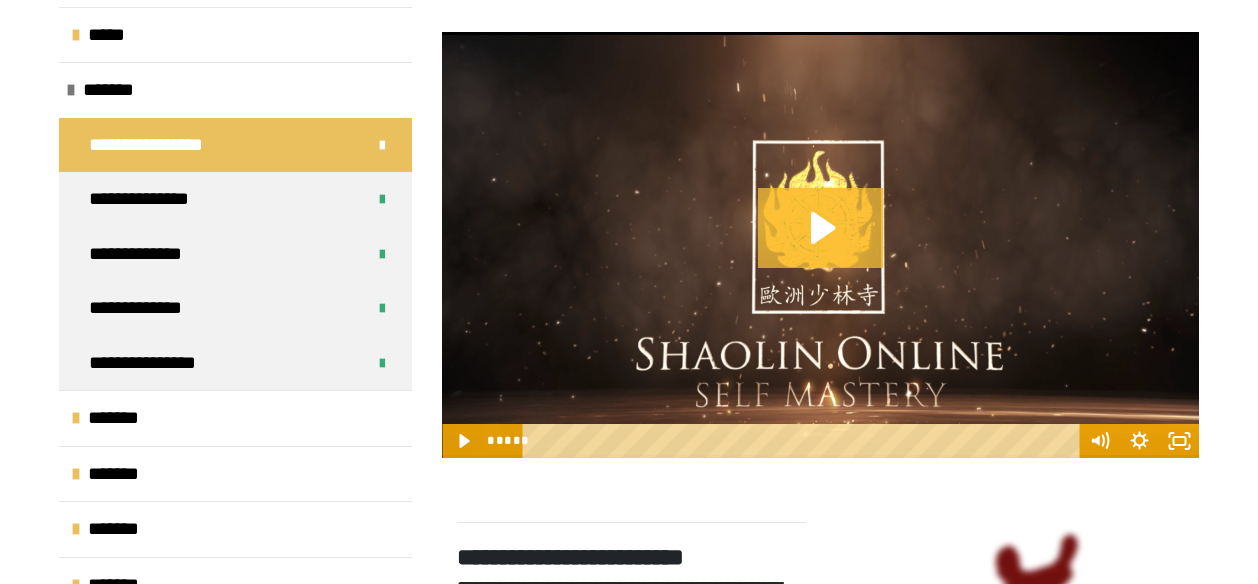 click 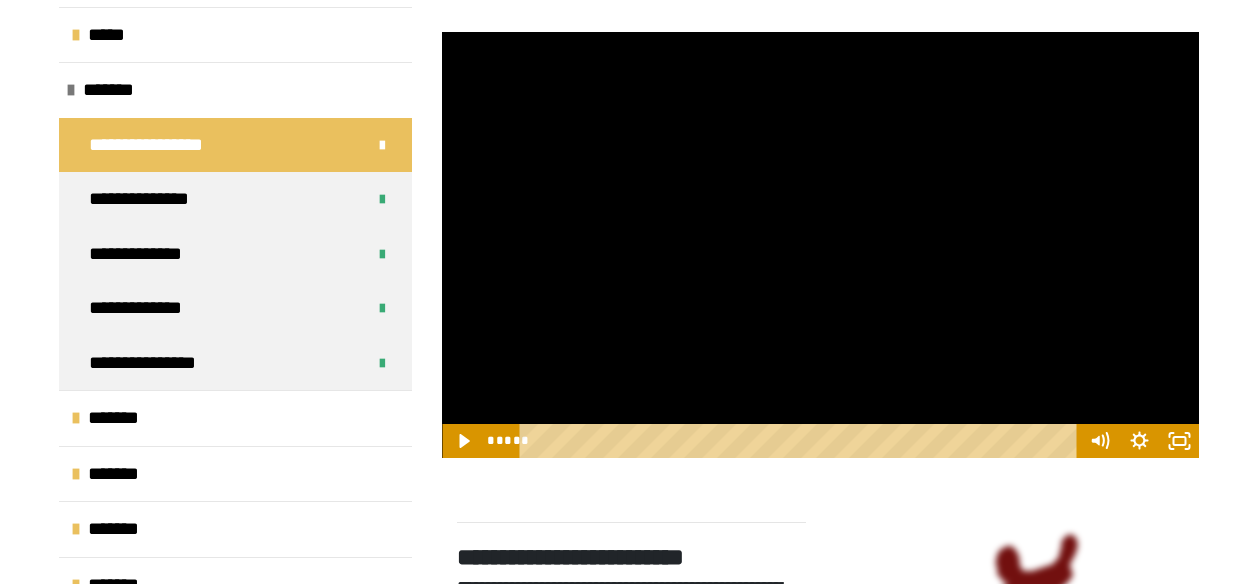 click at bounding box center (820, 245) 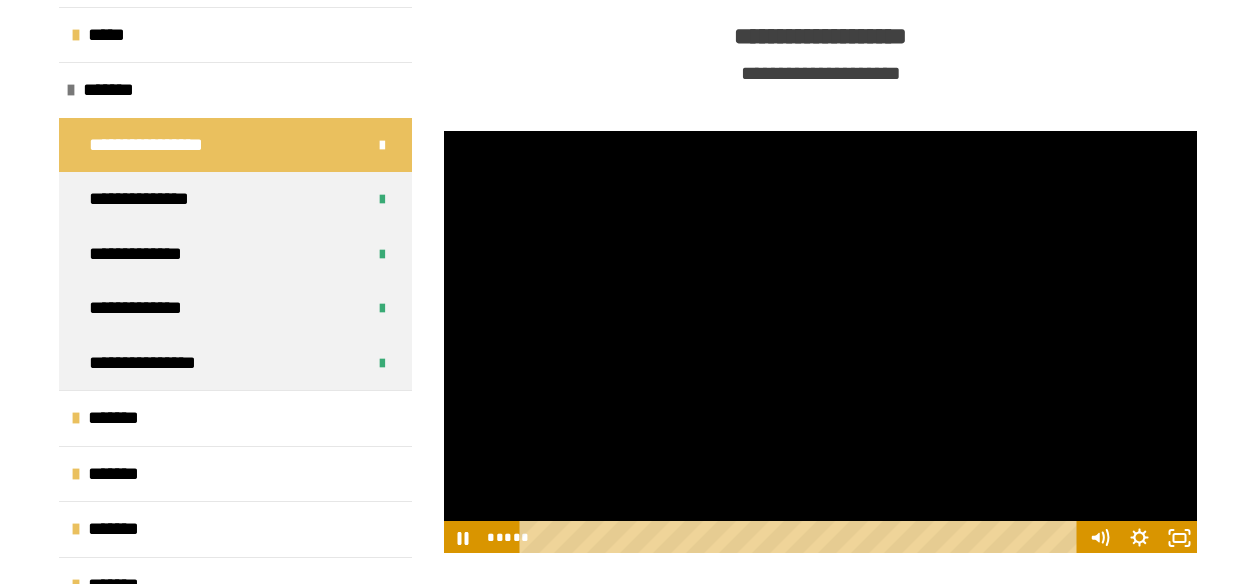scroll, scrollTop: 754, scrollLeft: 0, axis: vertical 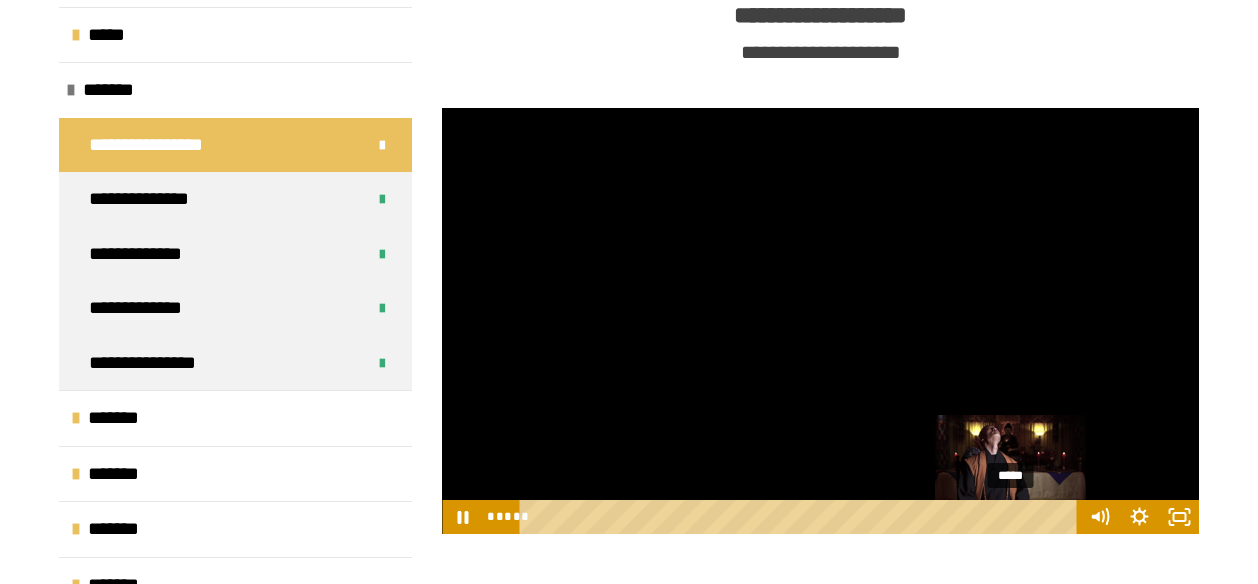 drag, startPoint x: 1058, startPoint y: 526, endPoint x: 1012, endPoint y: 527, distance: 46.010868 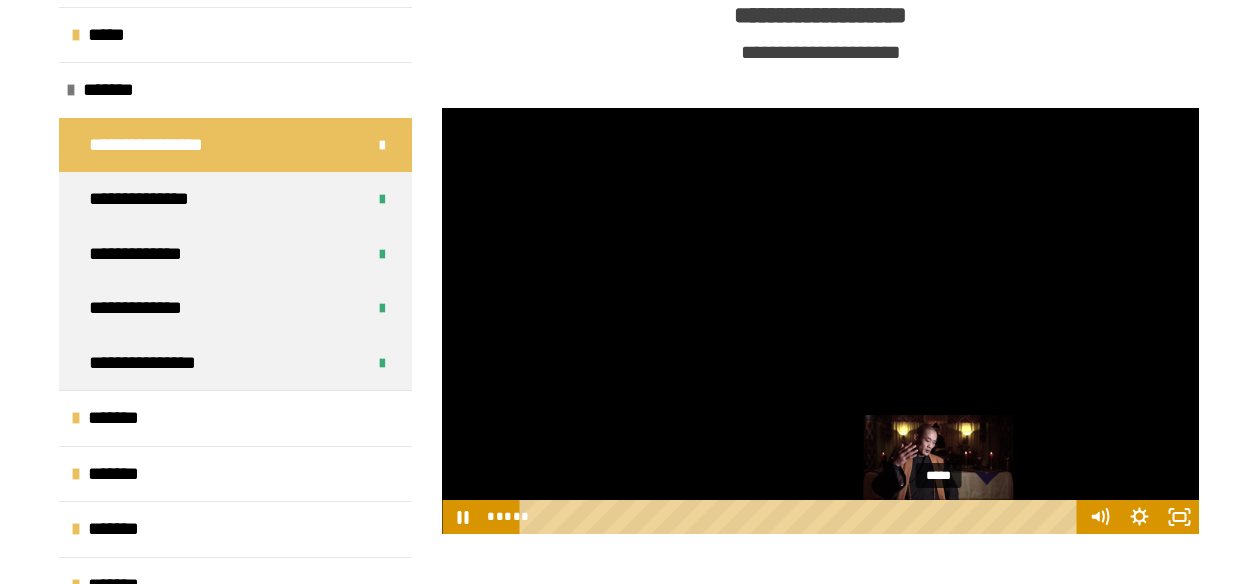 drag, startPoint x: 1012, startPoint y: 527, endPoint x: 940, endPoint y: 527, distance: 72 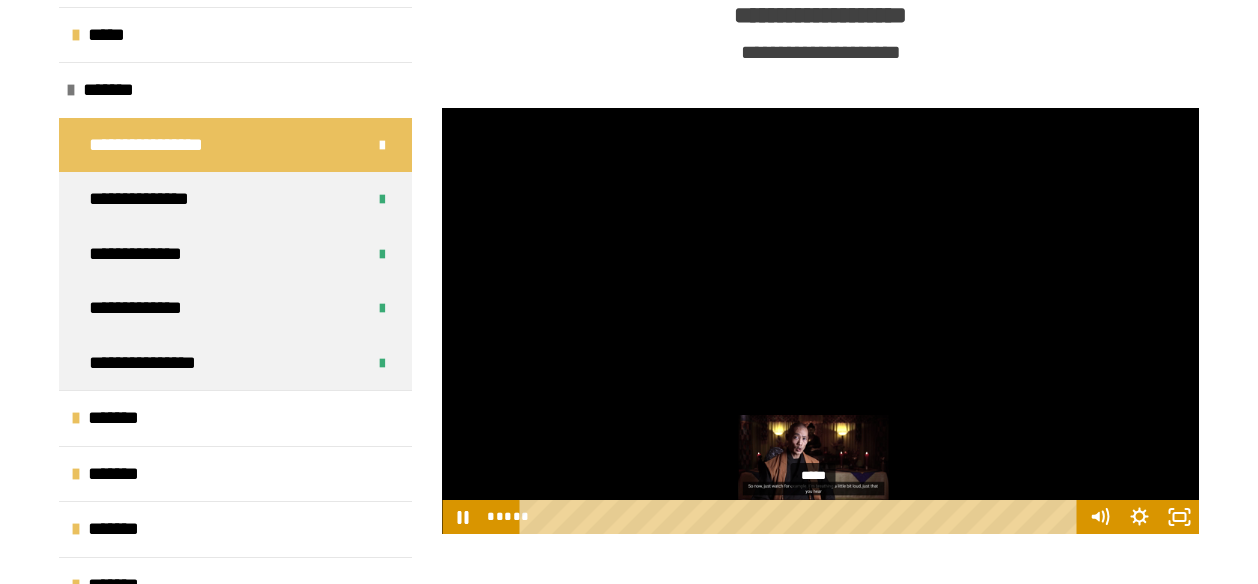 drag, startPoint x: 940, startPoint y: 527, endPoint x: 771, endPoint y: 532, distance: 169.07394 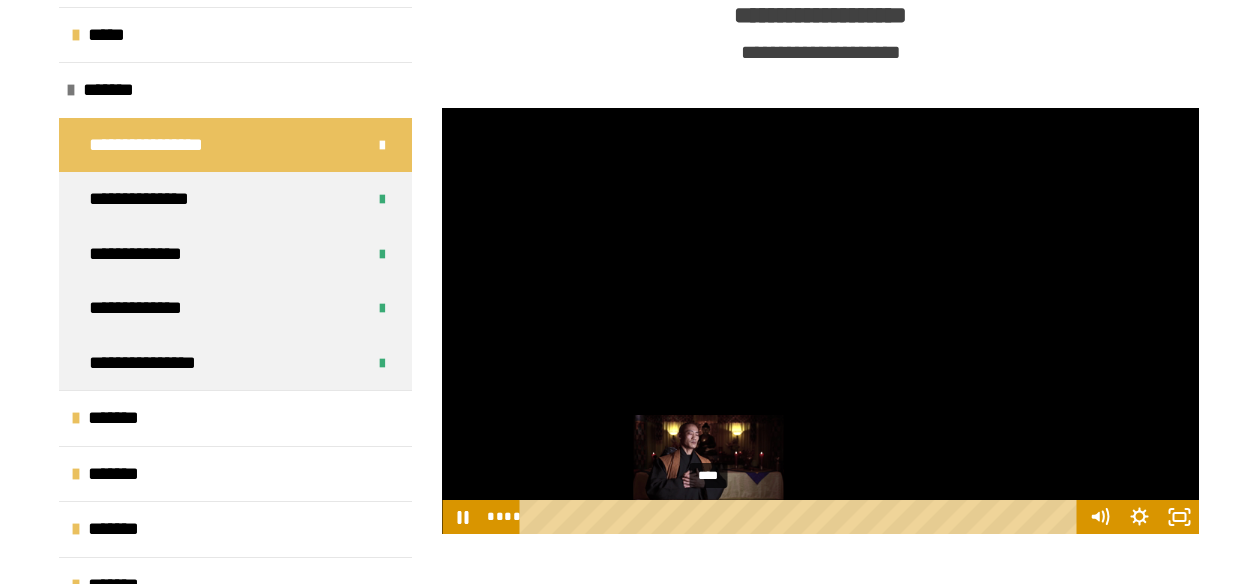 click on "****" at bounding box center [802, 517] 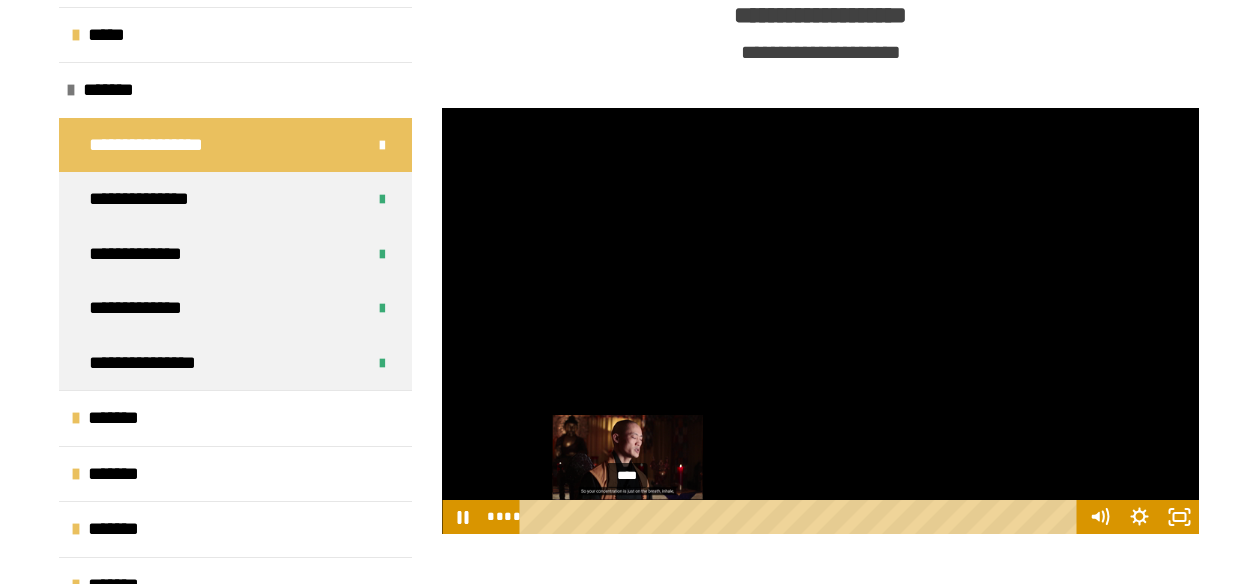 click on "****" at bounding box center (802, 517) 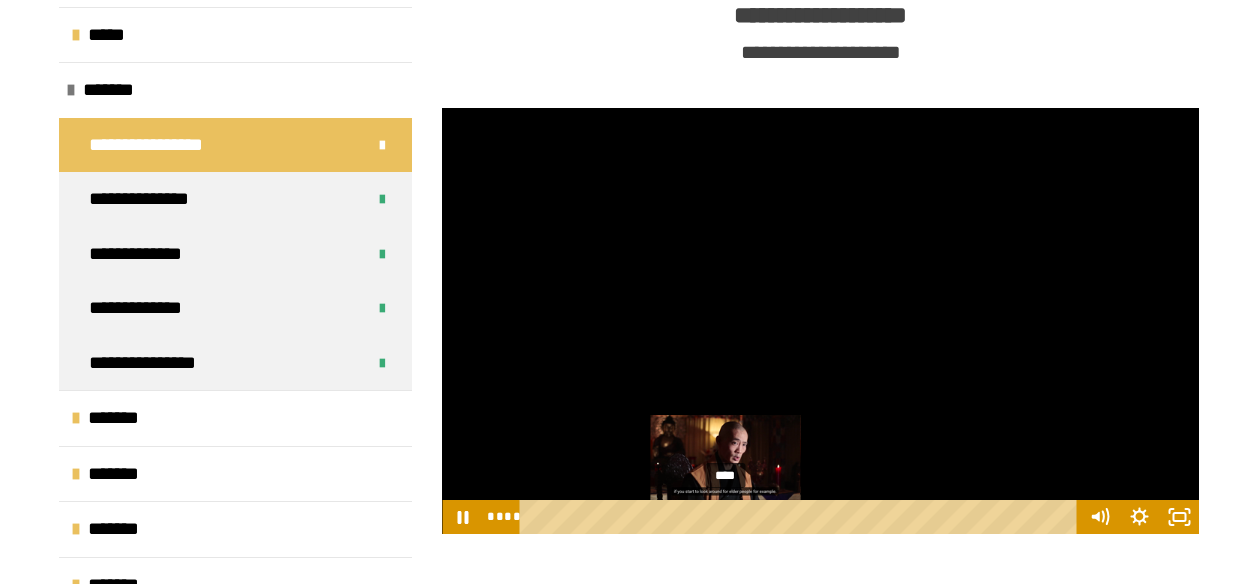 drag, startPoint x: 768, startPoint y: 531, endPoint x: 726, endPoint y: 521, distance: 43.174065 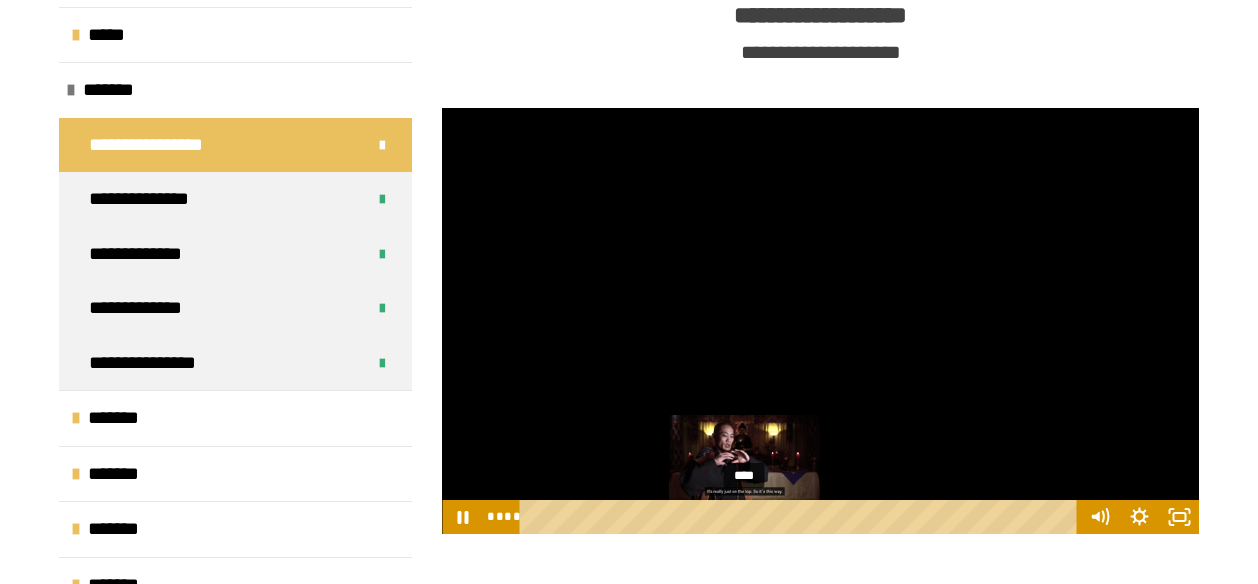 drag, startPoint x: 726, startPoint y: 521, endPoint x: 745, endPoint y: 523, distance: 19.104973 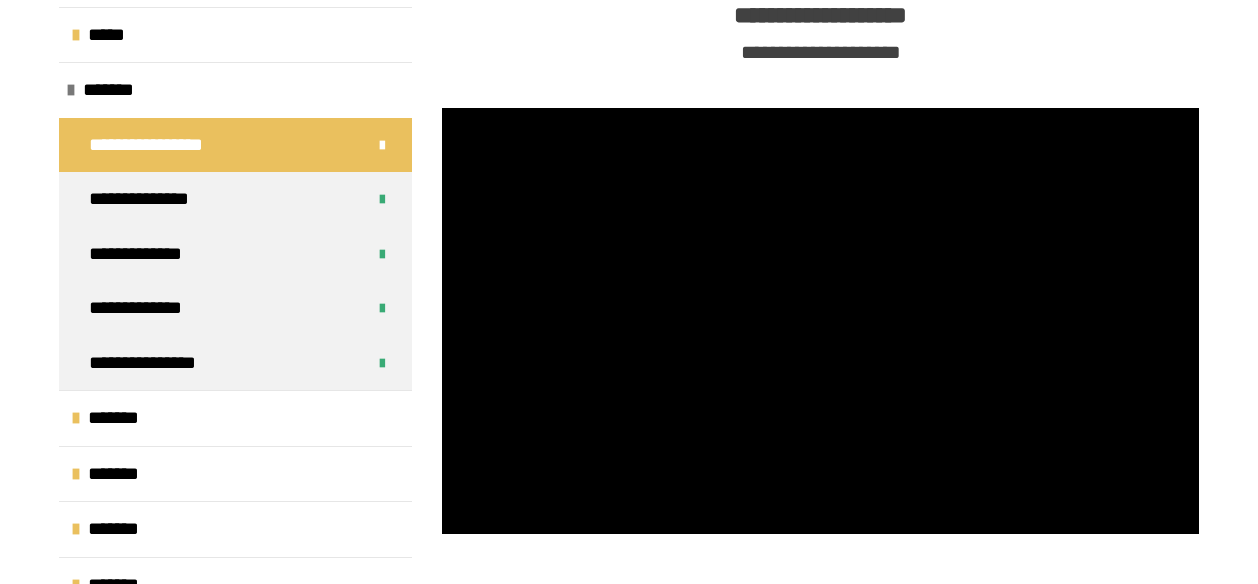 scroll, scrollTop: 1265, scrollLeft: 0, axis: vertical 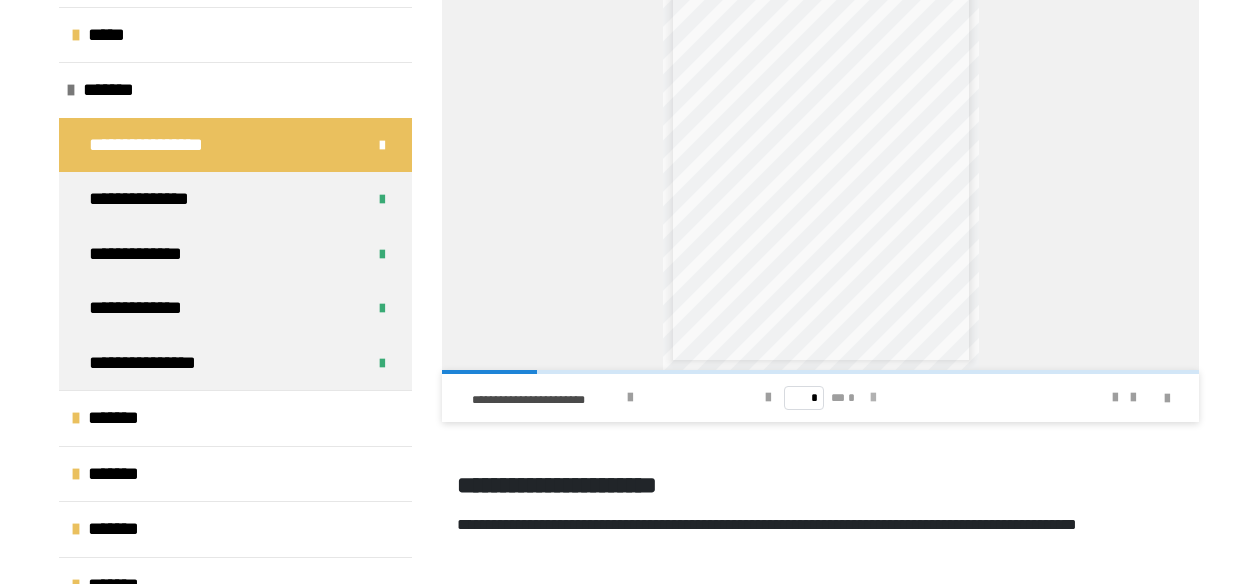 click at bounding box center (873, 398) 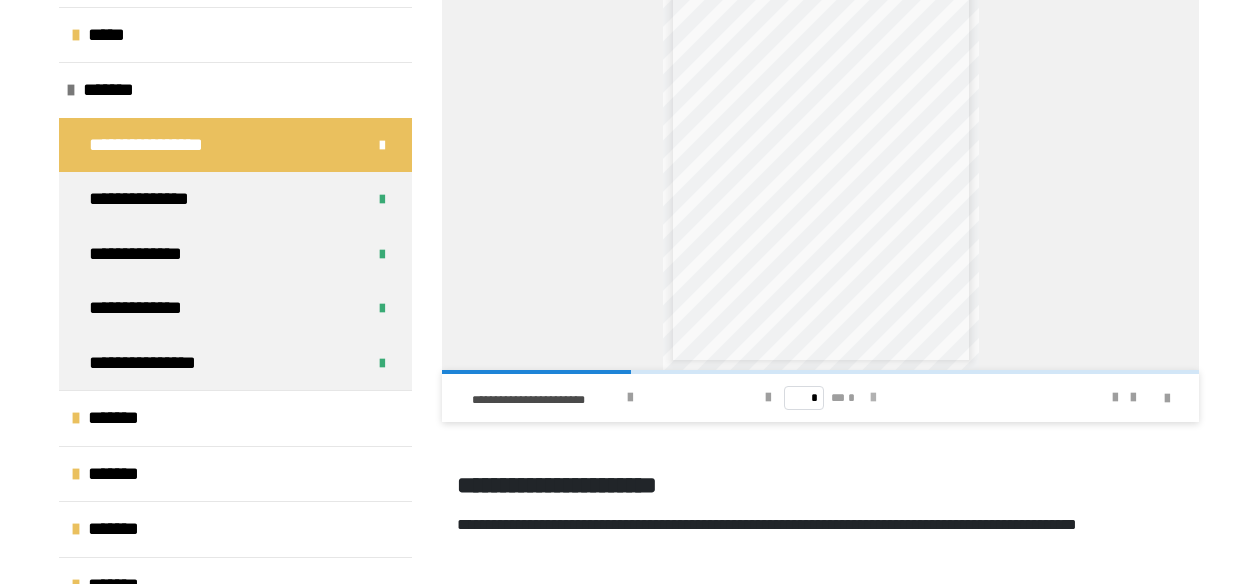 click at bounding box center (873, 398) 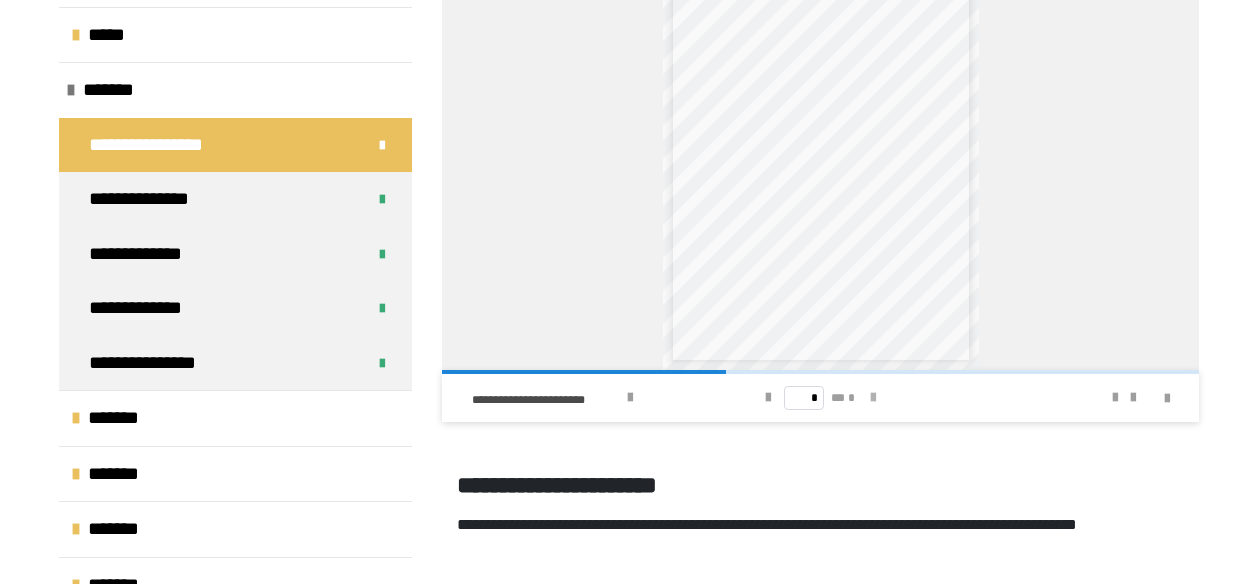 click at bounding box center (873, 398) 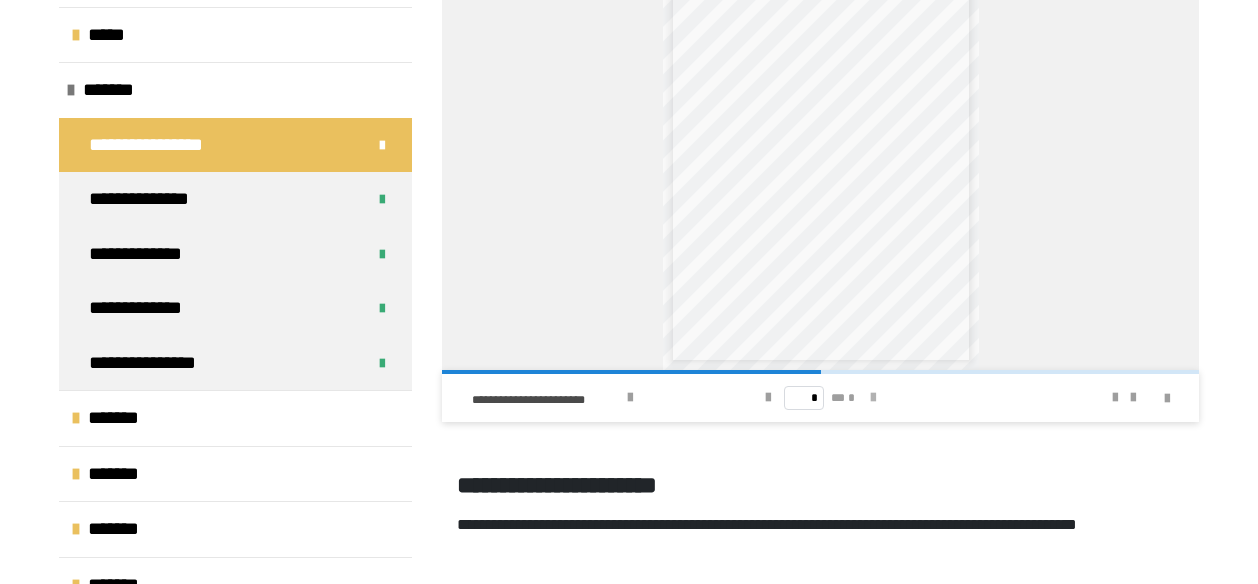 click at bounding box center [873, 398] 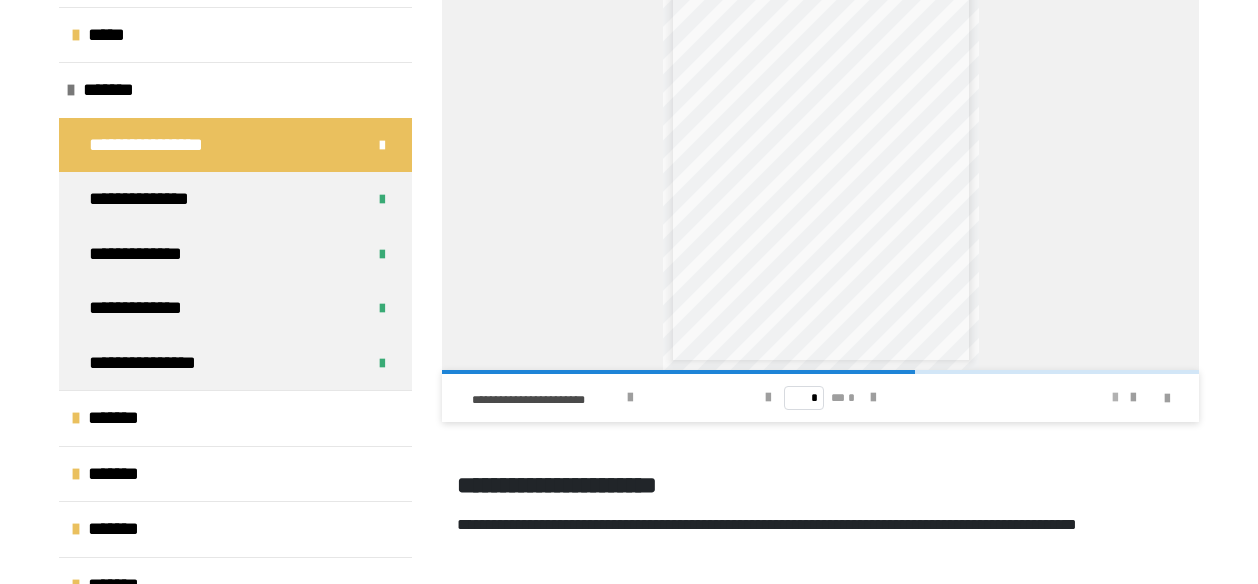 click at bounding box center [1115, 398] 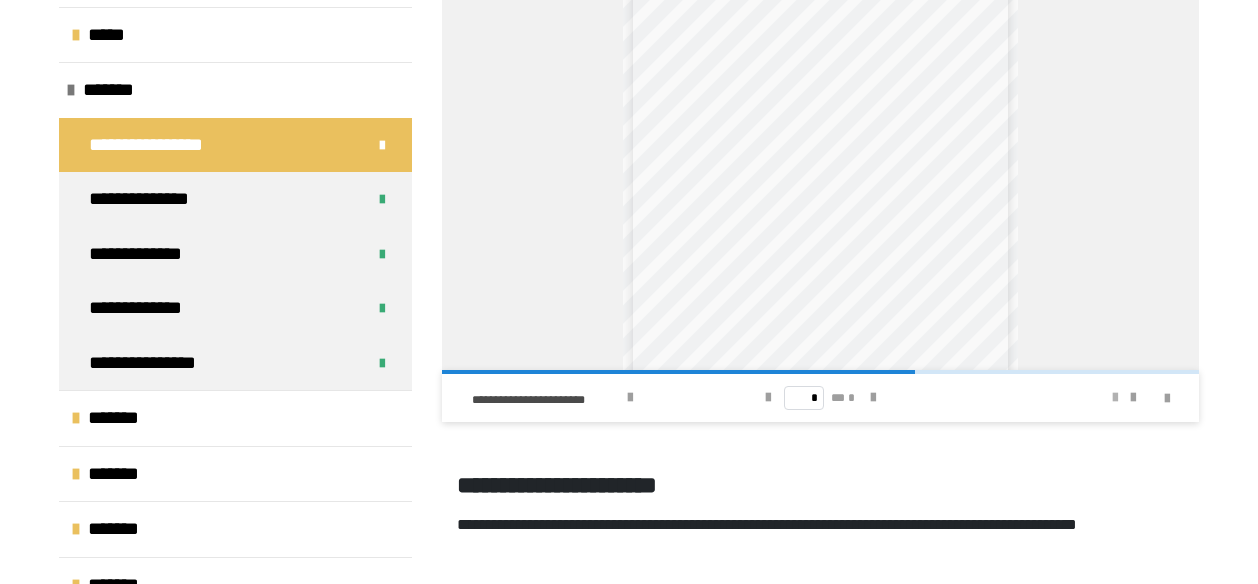click at bounding box center (1115, 398) 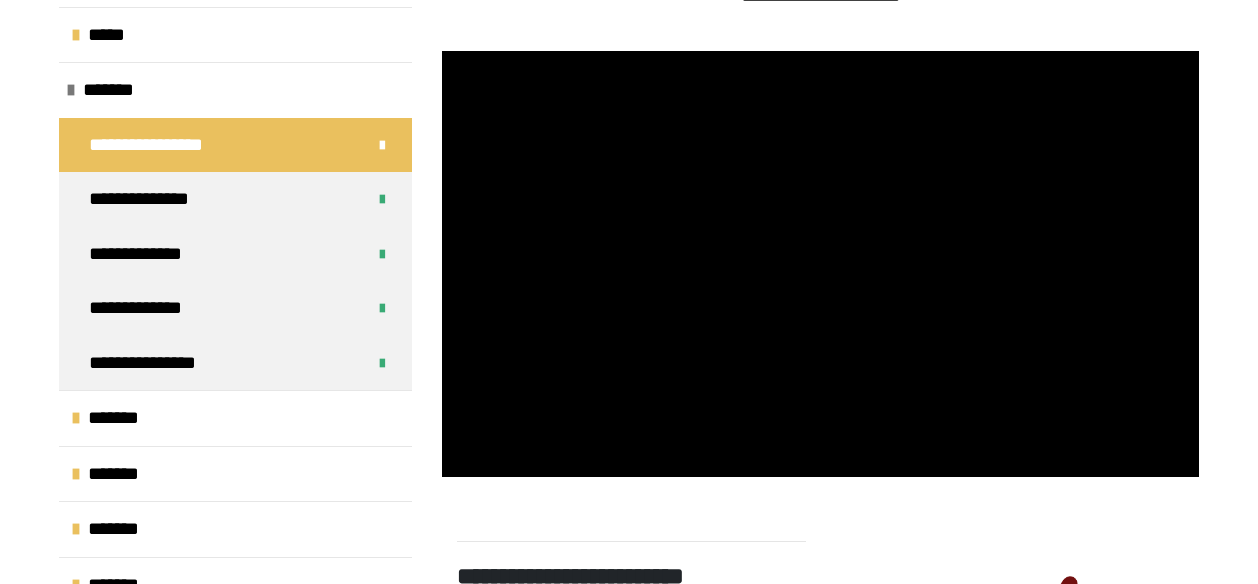 scroll, scrollTop: 788, scrollLeft: 0, axis: vertical 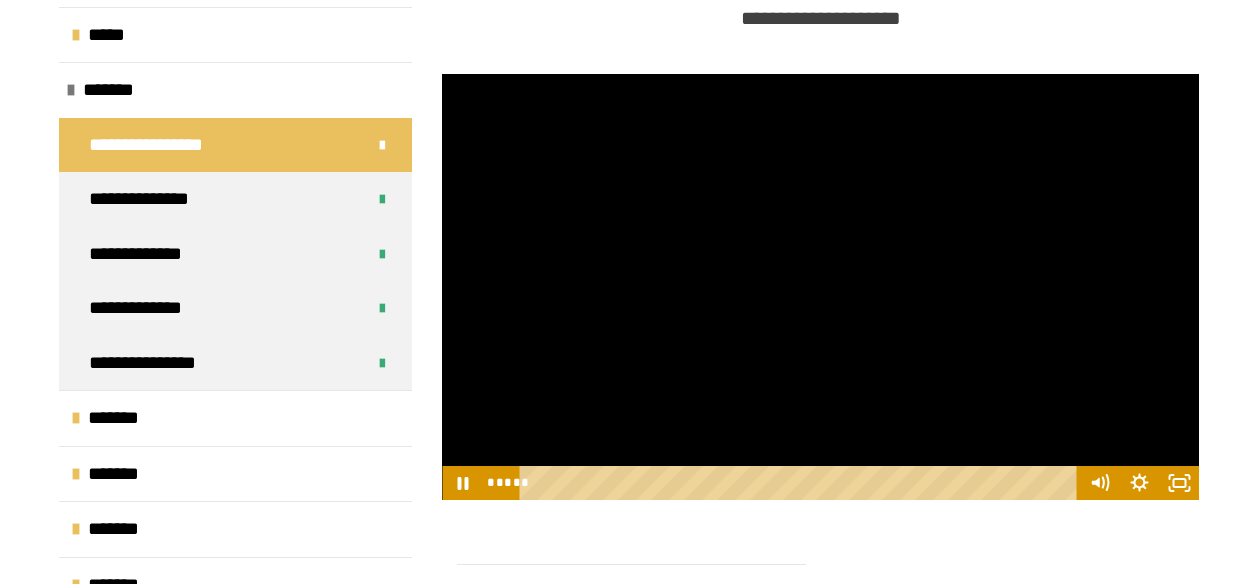 click at bounding box center (820, 287) 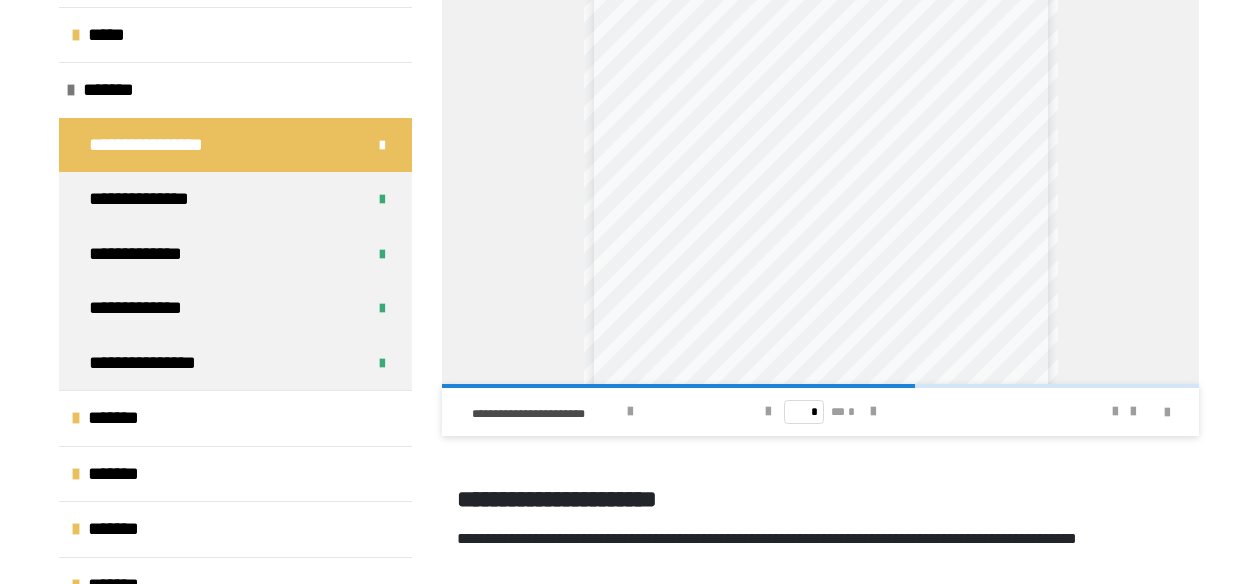 scroll, scrollTop: 1762, scrollLeft: 0, axis: vertical 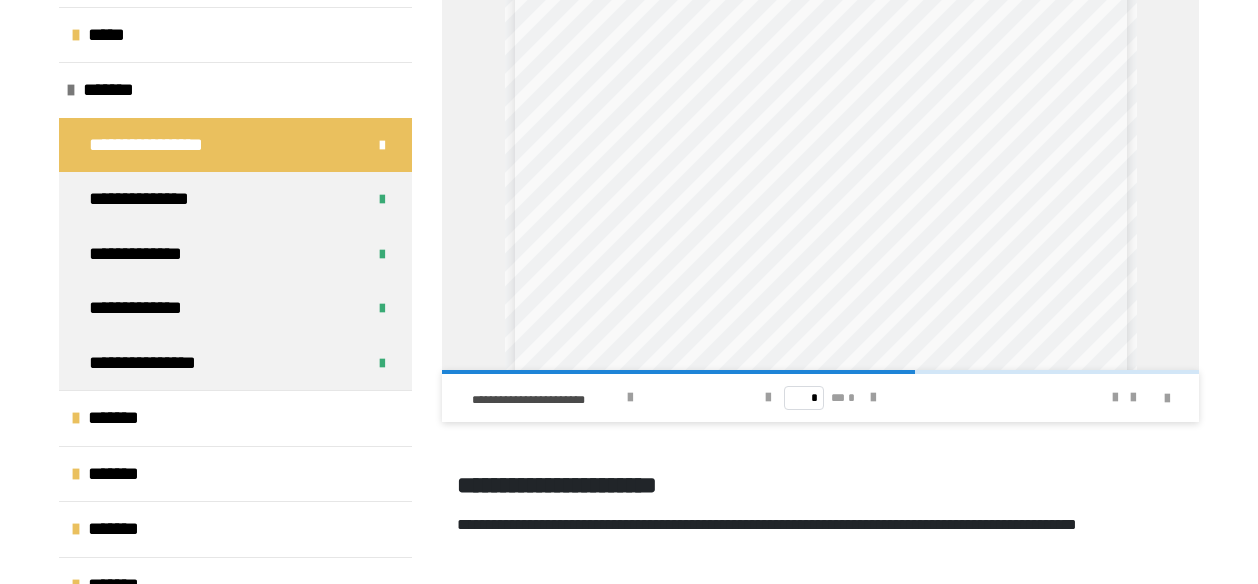 type 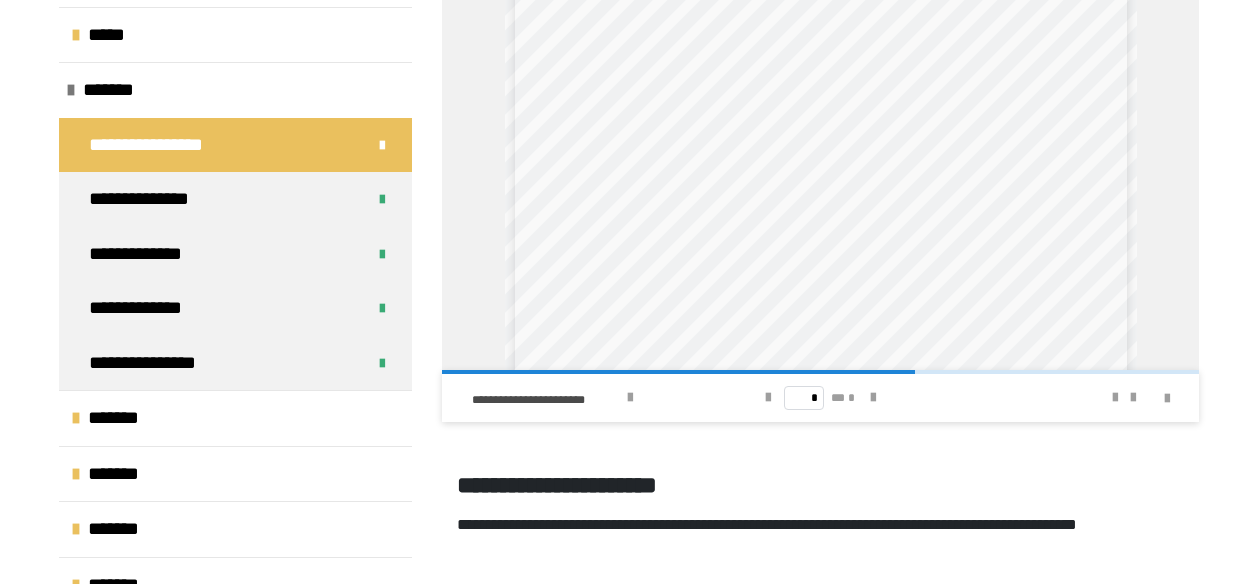 scroll, scrollTop: 180, scrollLeft: 0, axis: vertical 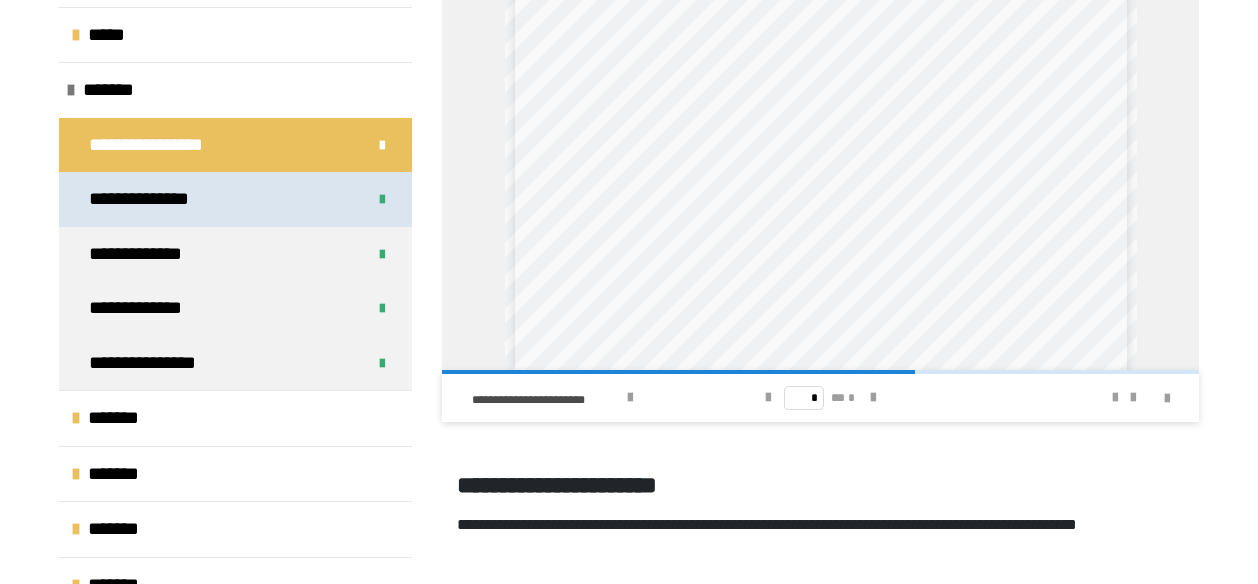 click on "**********" at bounding box center [235, 199] 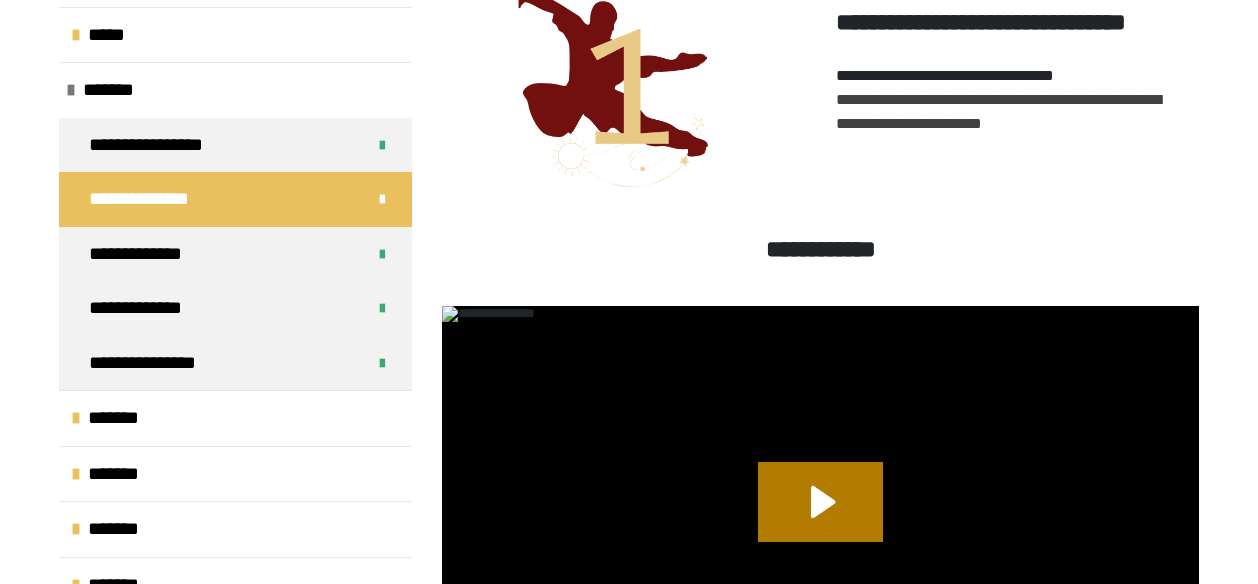 scroll, scrollTop: 696, scrollLeft: 0, axis: vertical 